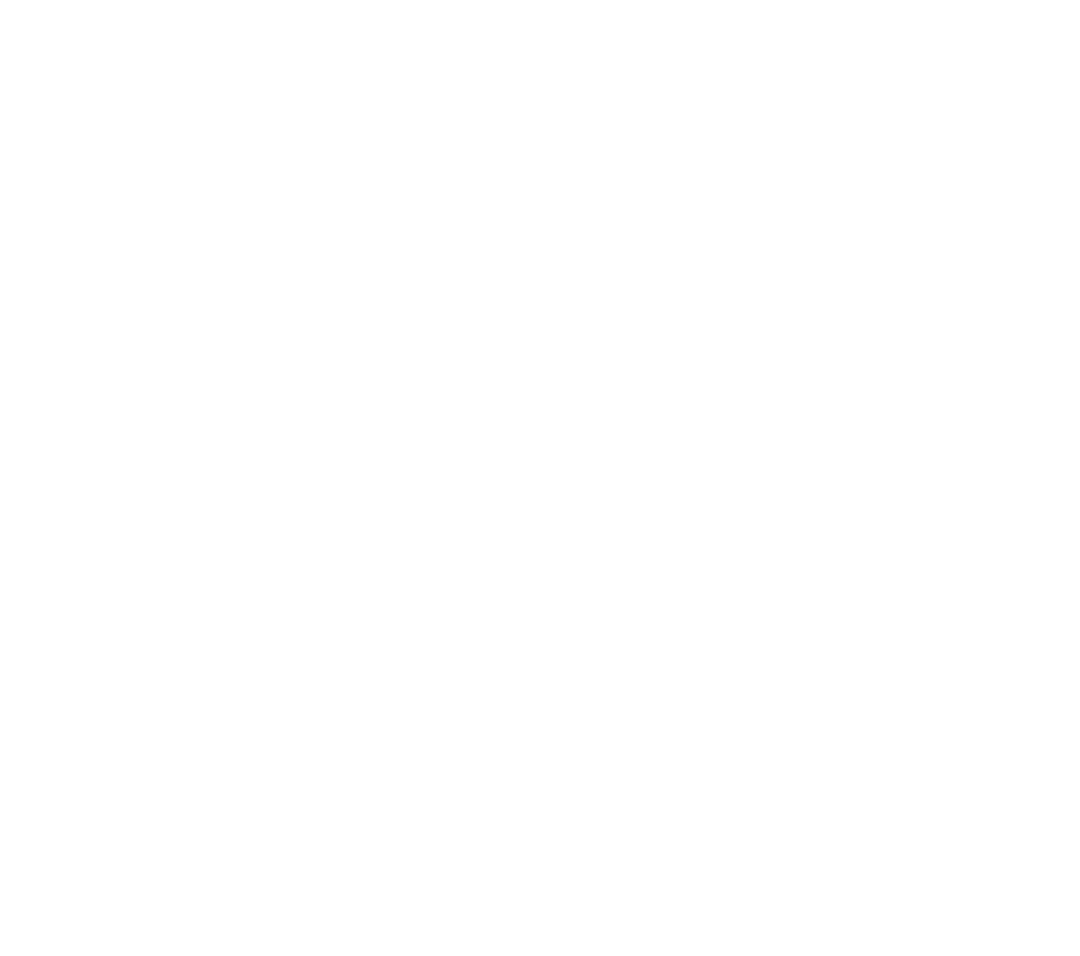 scroll, scrollTop: 0, scrollLeft: 0, axis: both 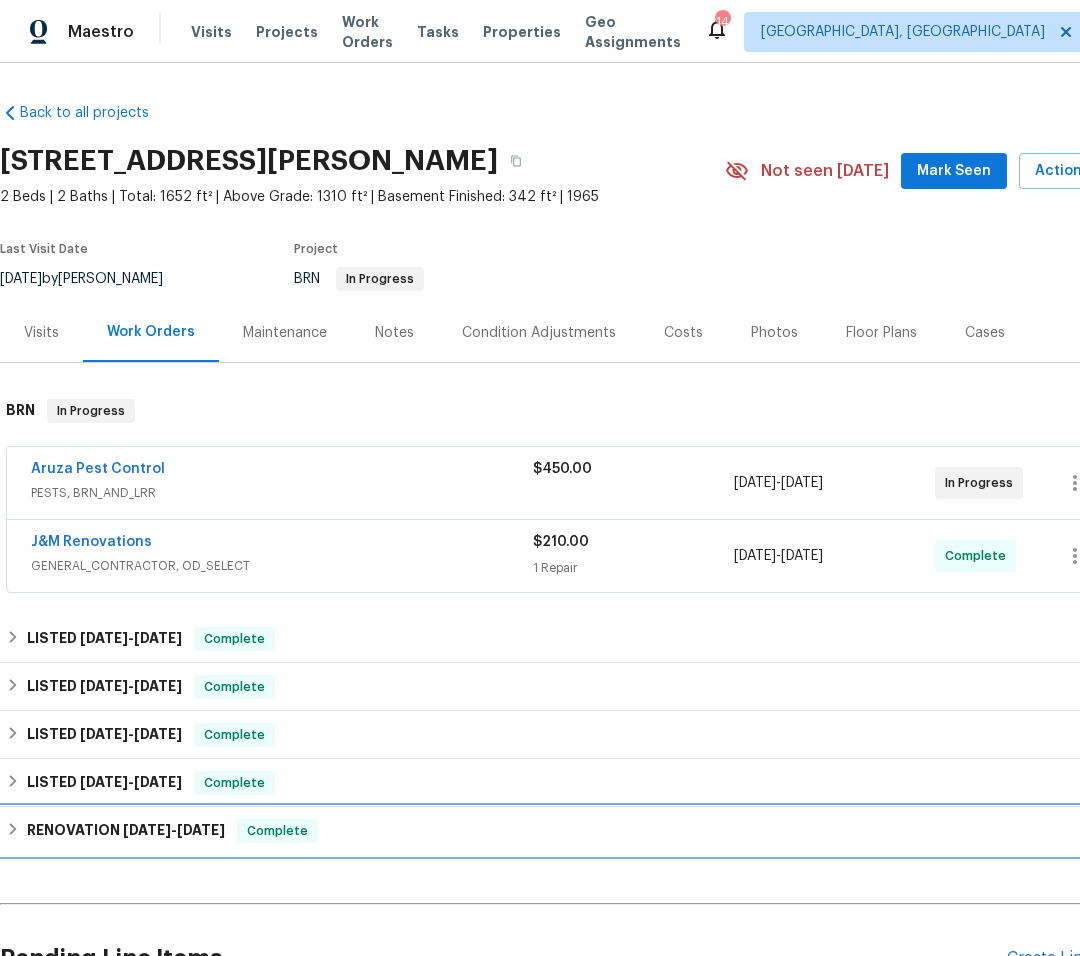 click on "RENOVATION   [DATE]  -  [DATE]" at bounding box center (126, 831) 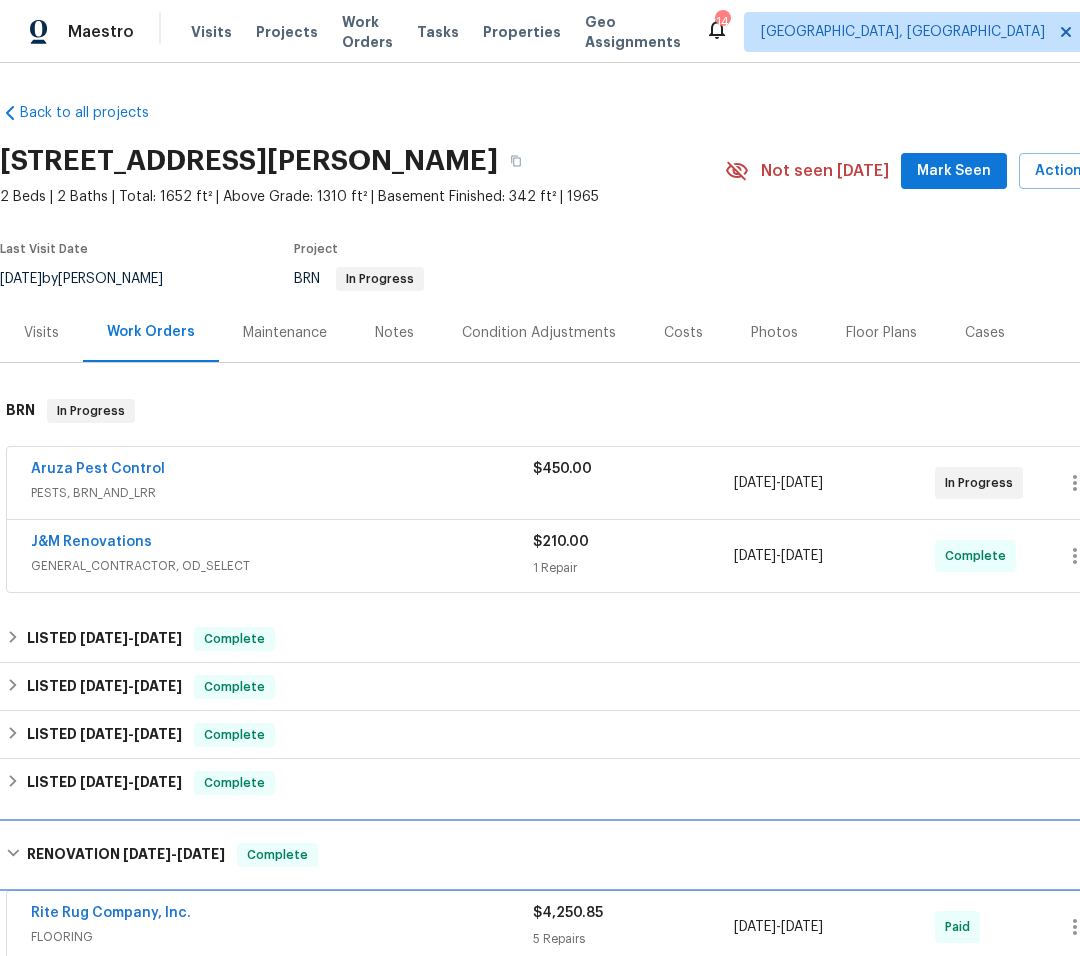 scroll, scrollTop: 585, scrollLeft: 0, axis: vertical 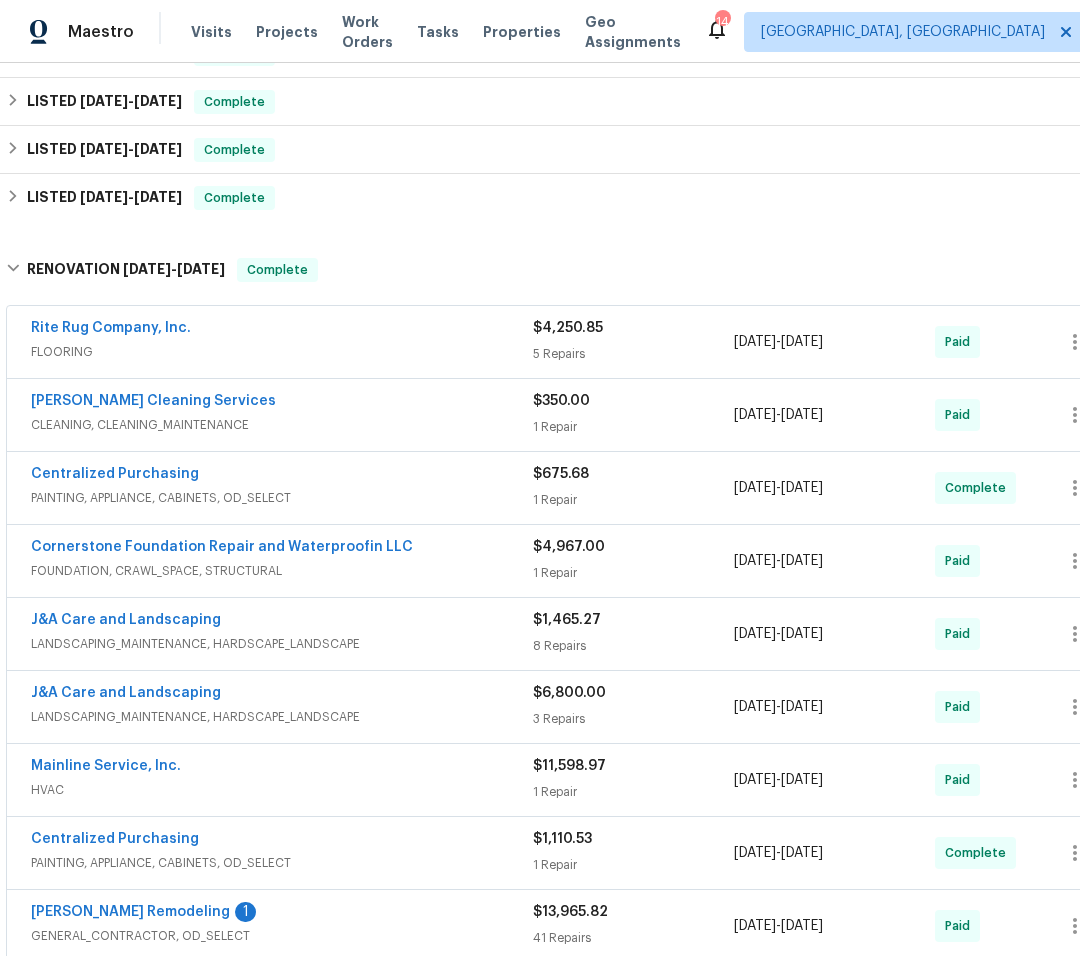 click on "$11,598.97" at bounding box center [633, 766] 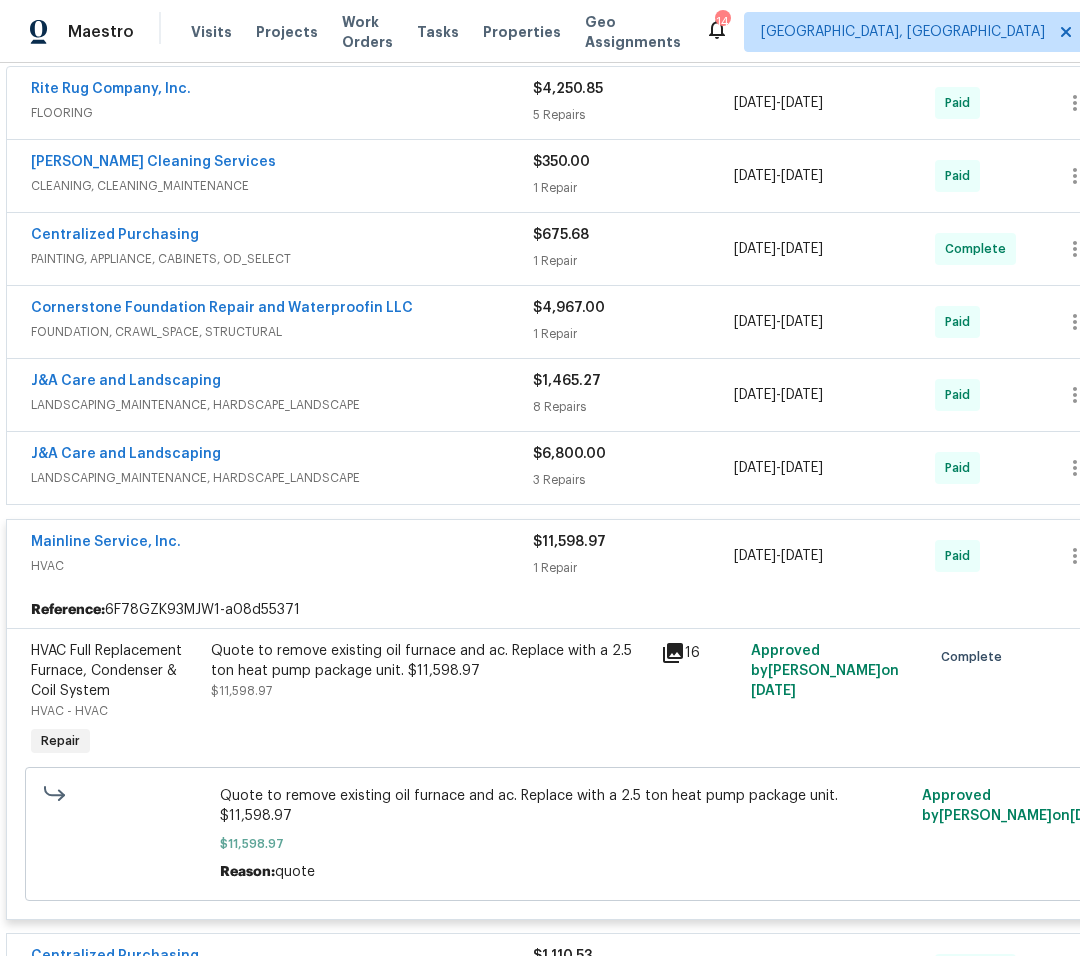 scroll, scrollTop: 889, scrollLeft: 0, axis: vertical 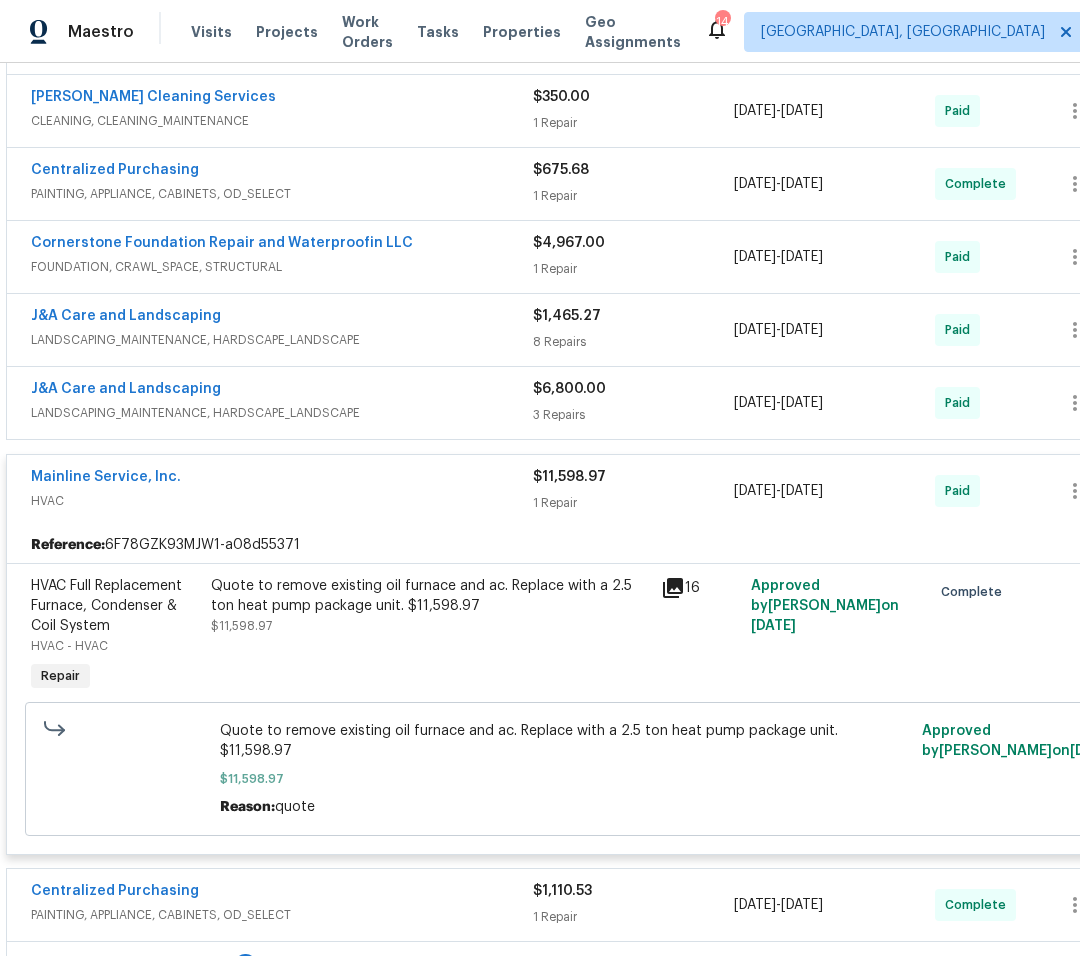 click 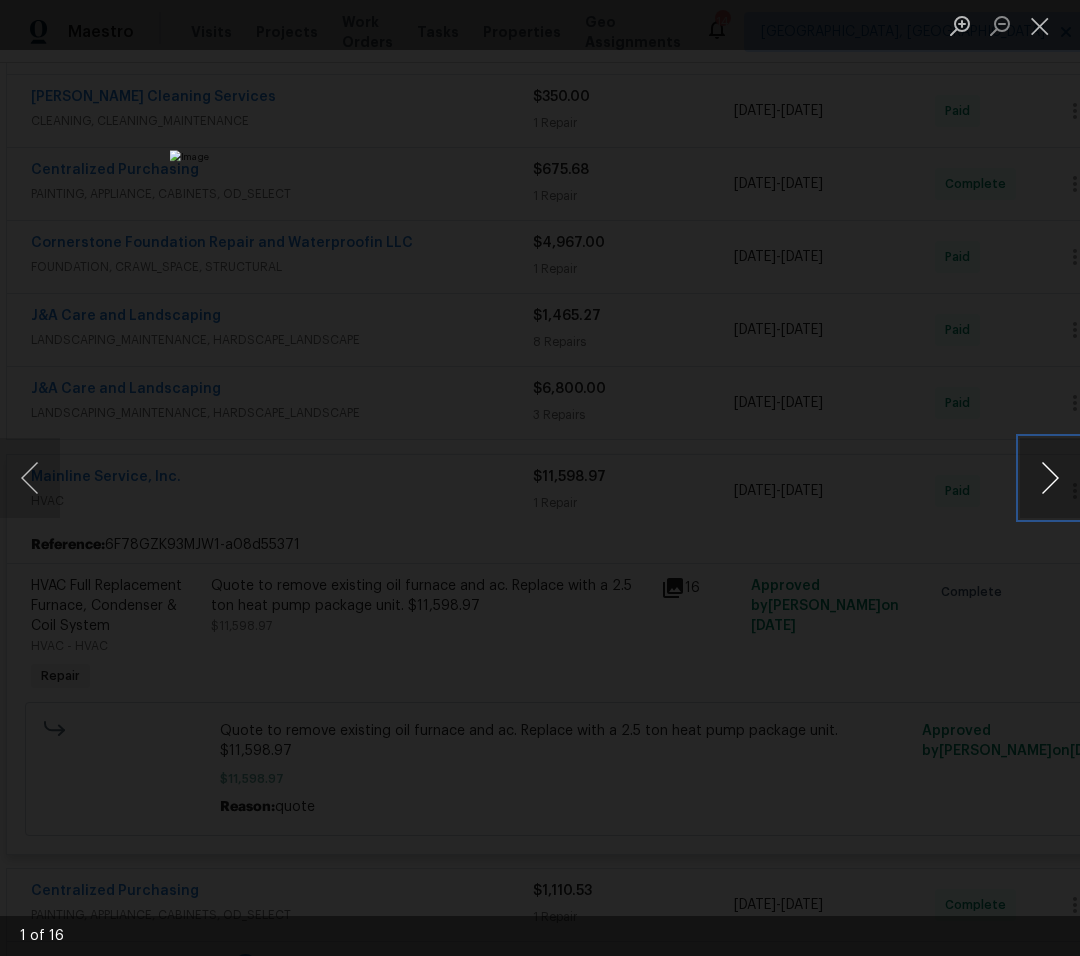 click at bounding box center (1050, 478) 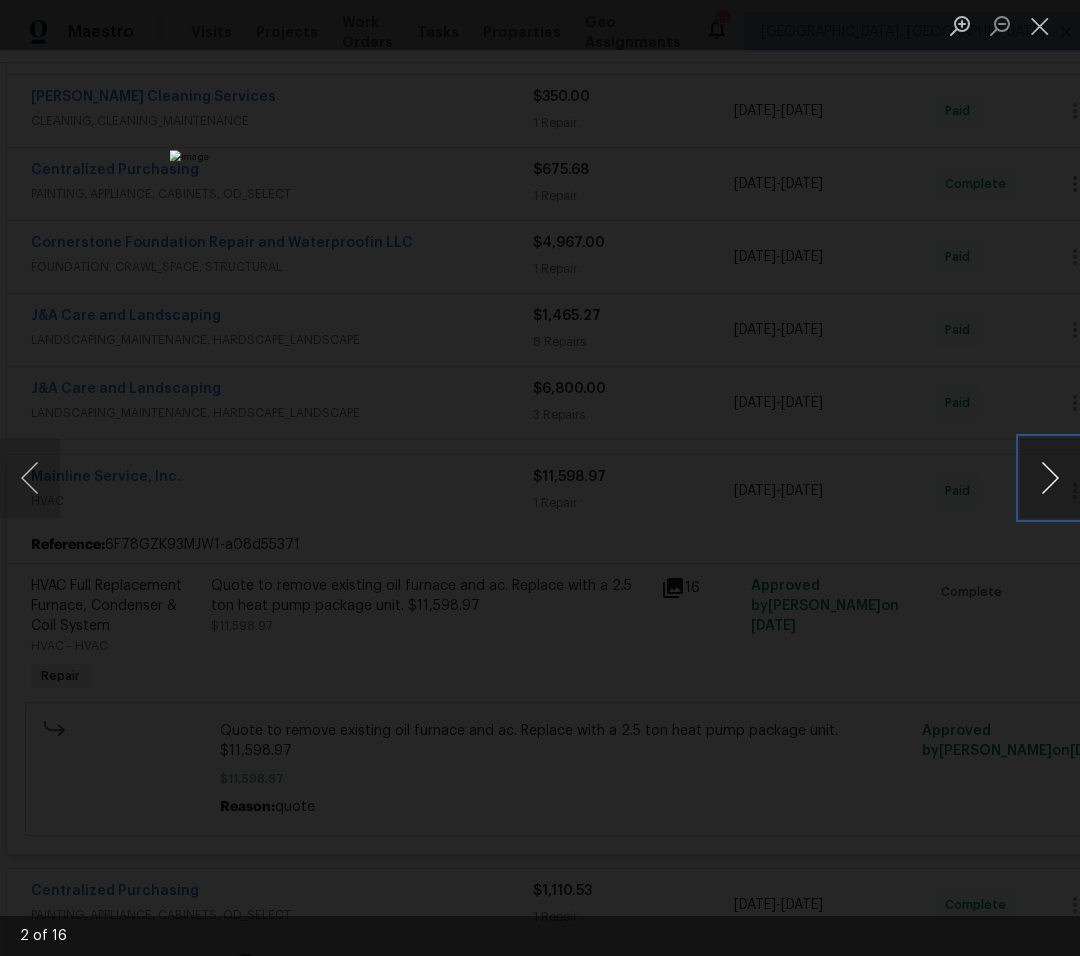 click at bounding box center [1050, 478] 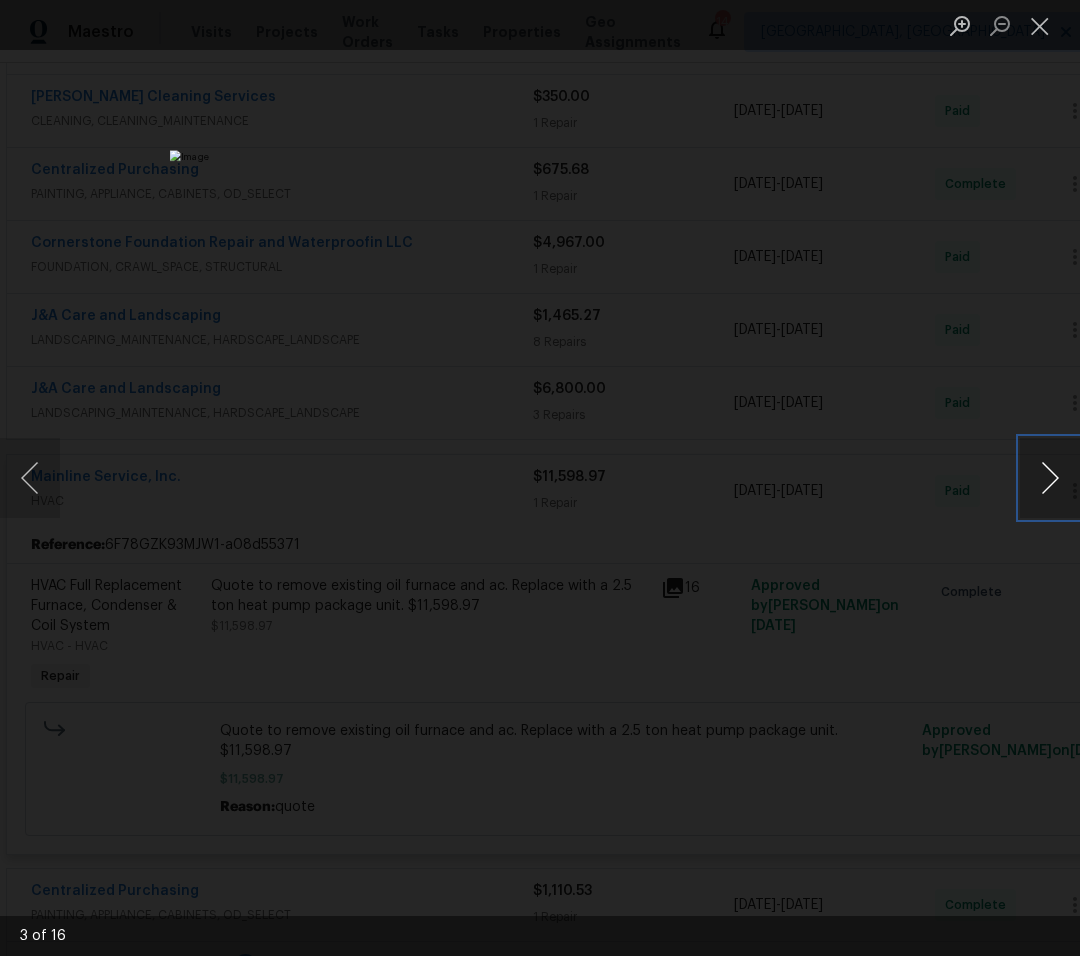 click at bounding box center [1050, 478] 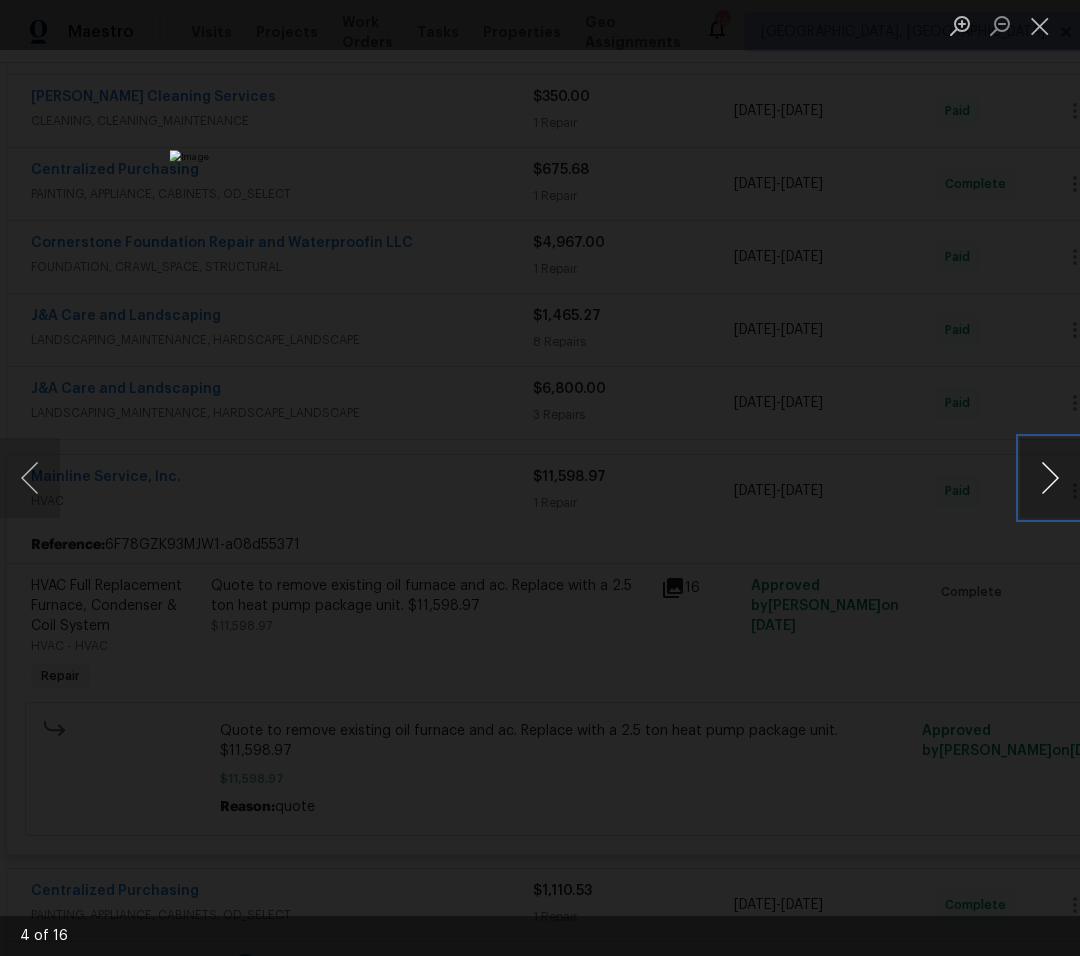 click at bounding box center (1050, 478) 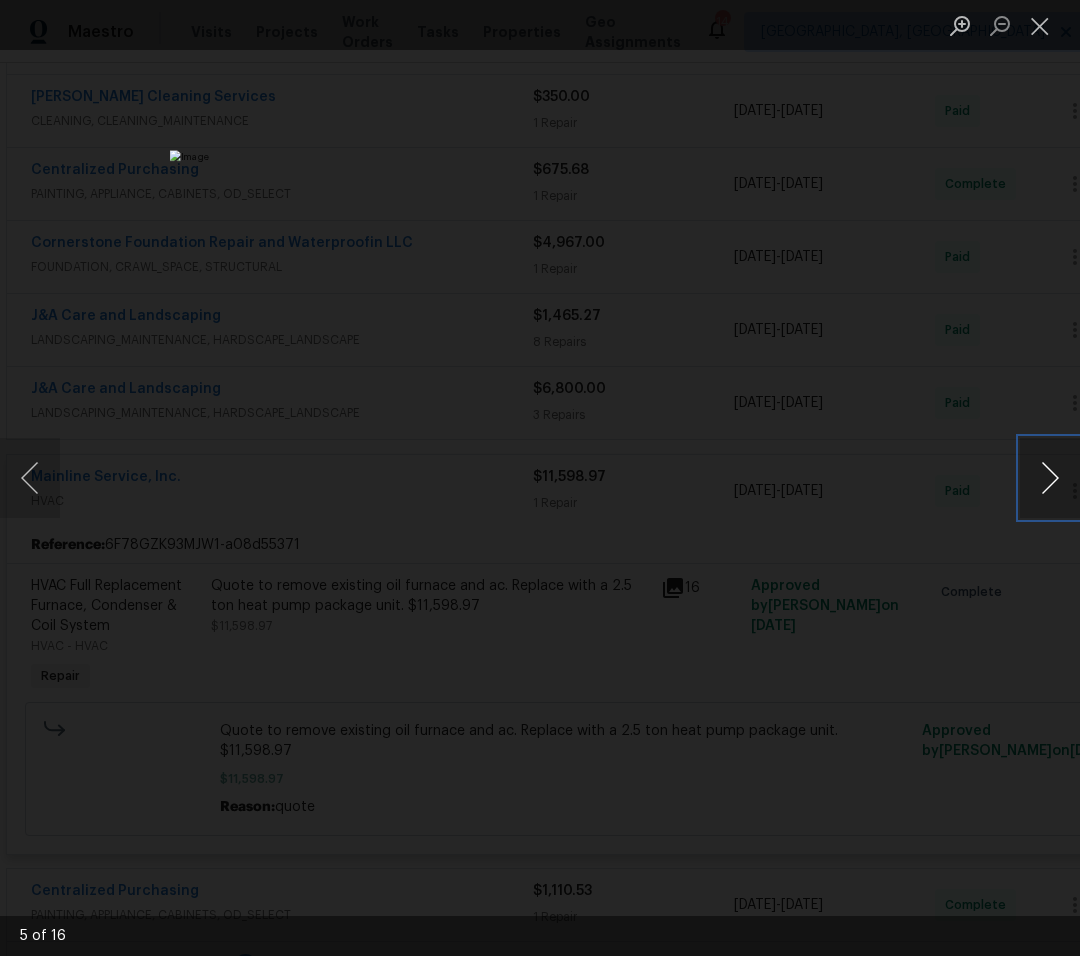 click at bounding box center (1050, 478) 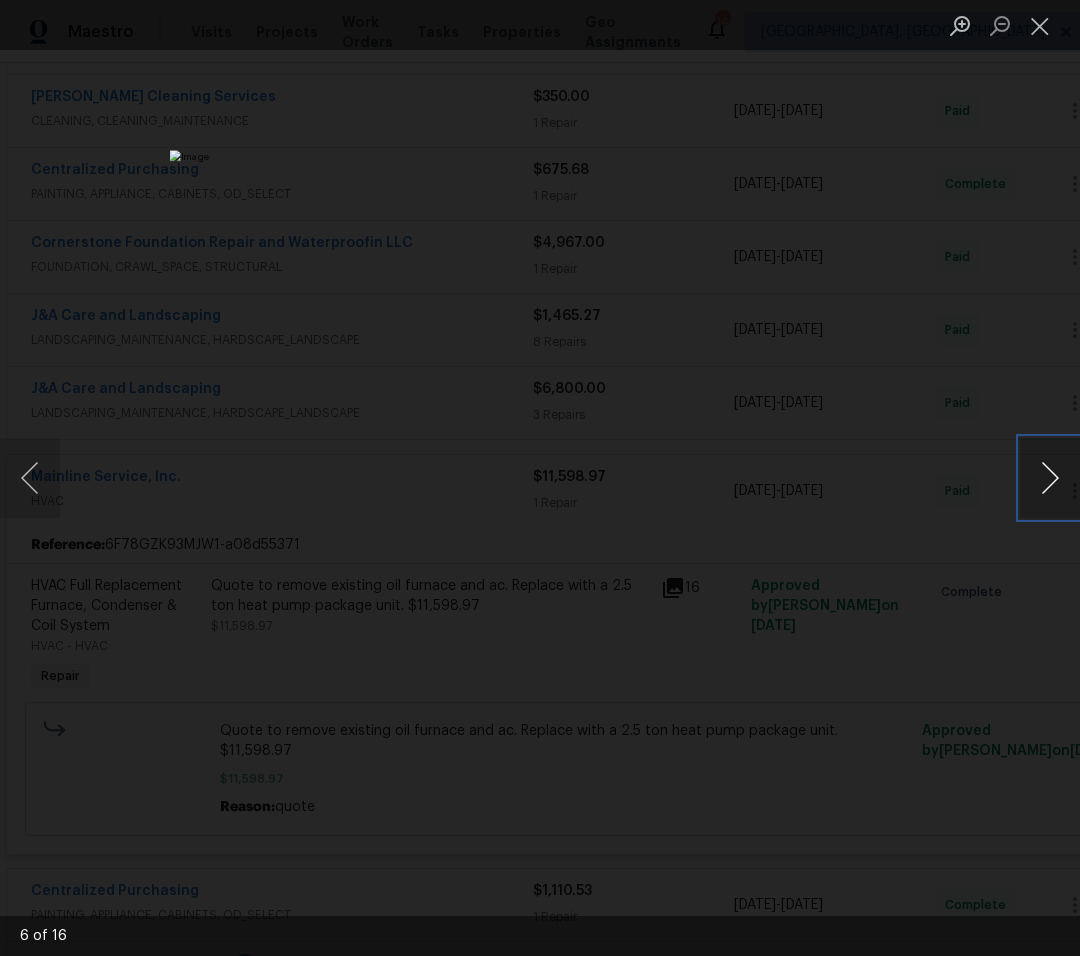 click at bounding box center (1050, 478) 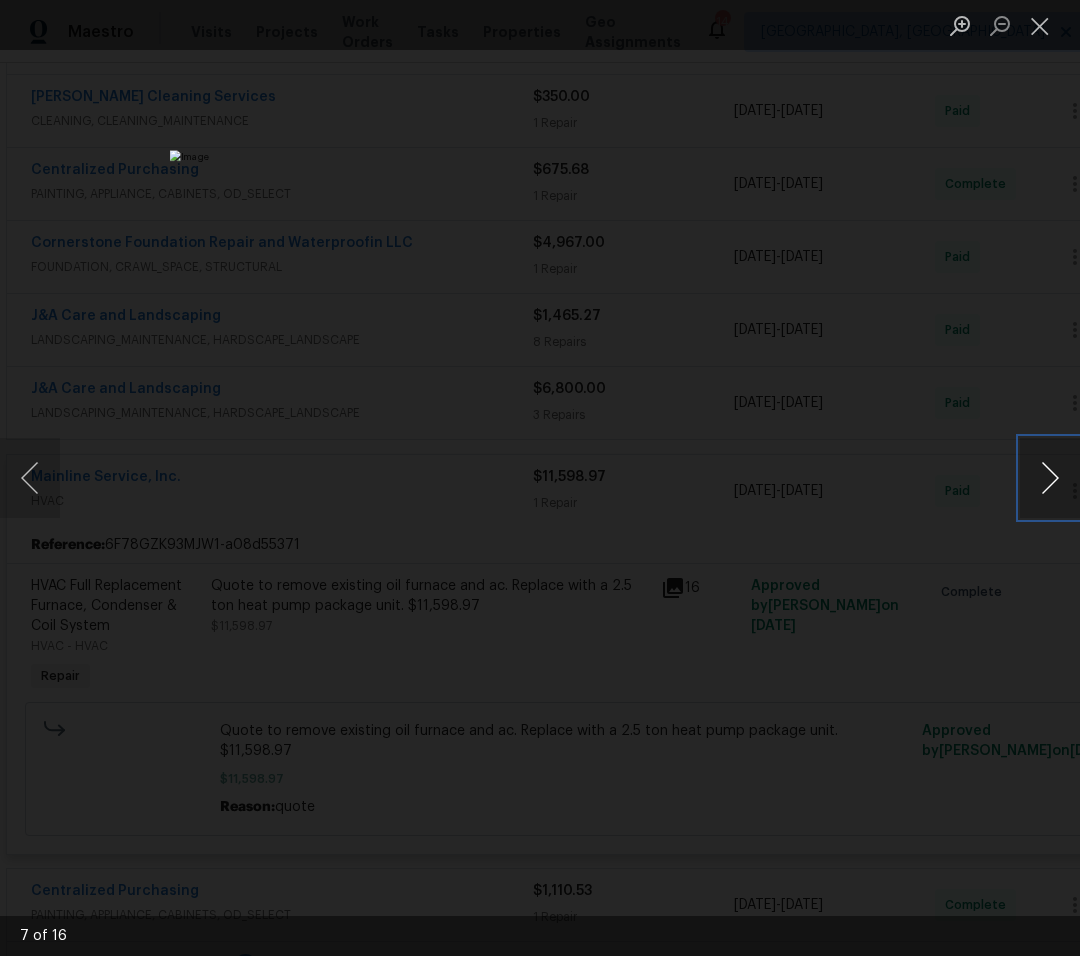 click at bounding box center (1050, 478) 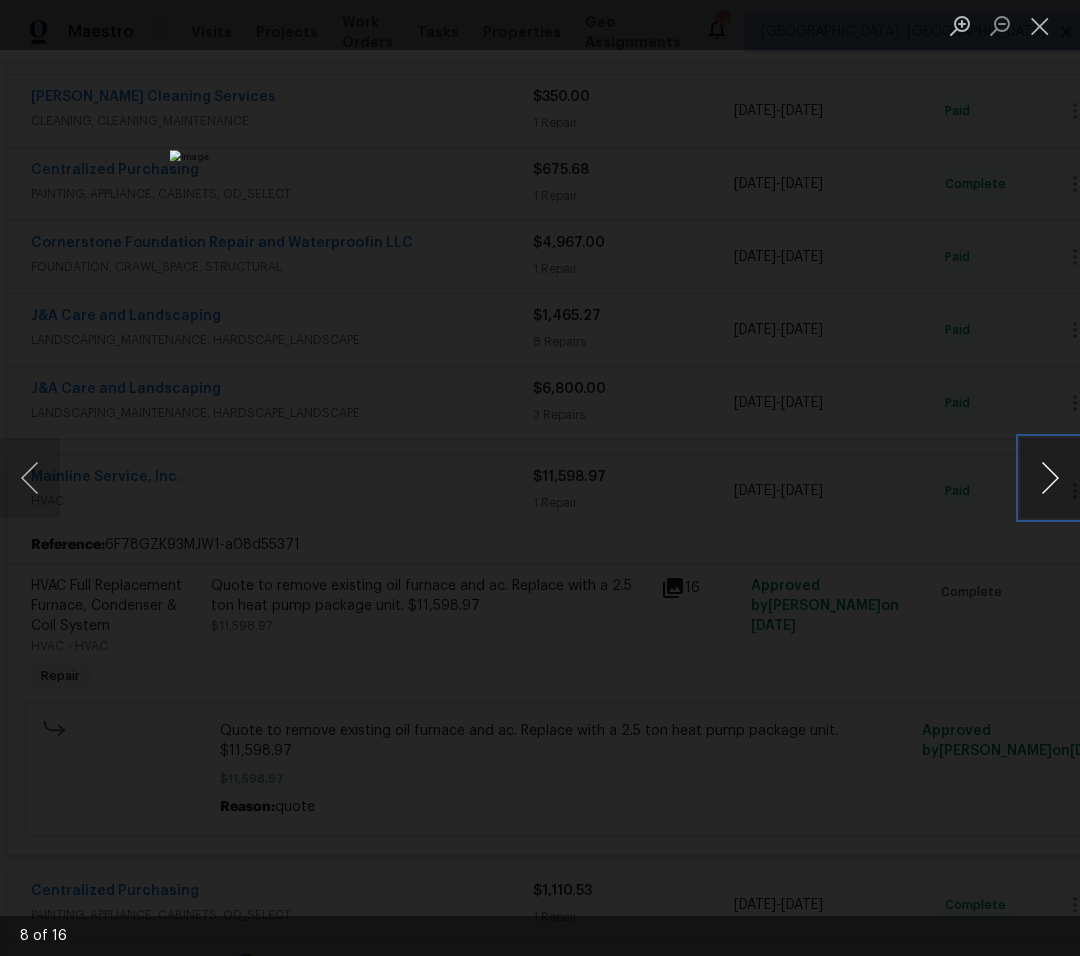 click at bounding box center [1050, 478] 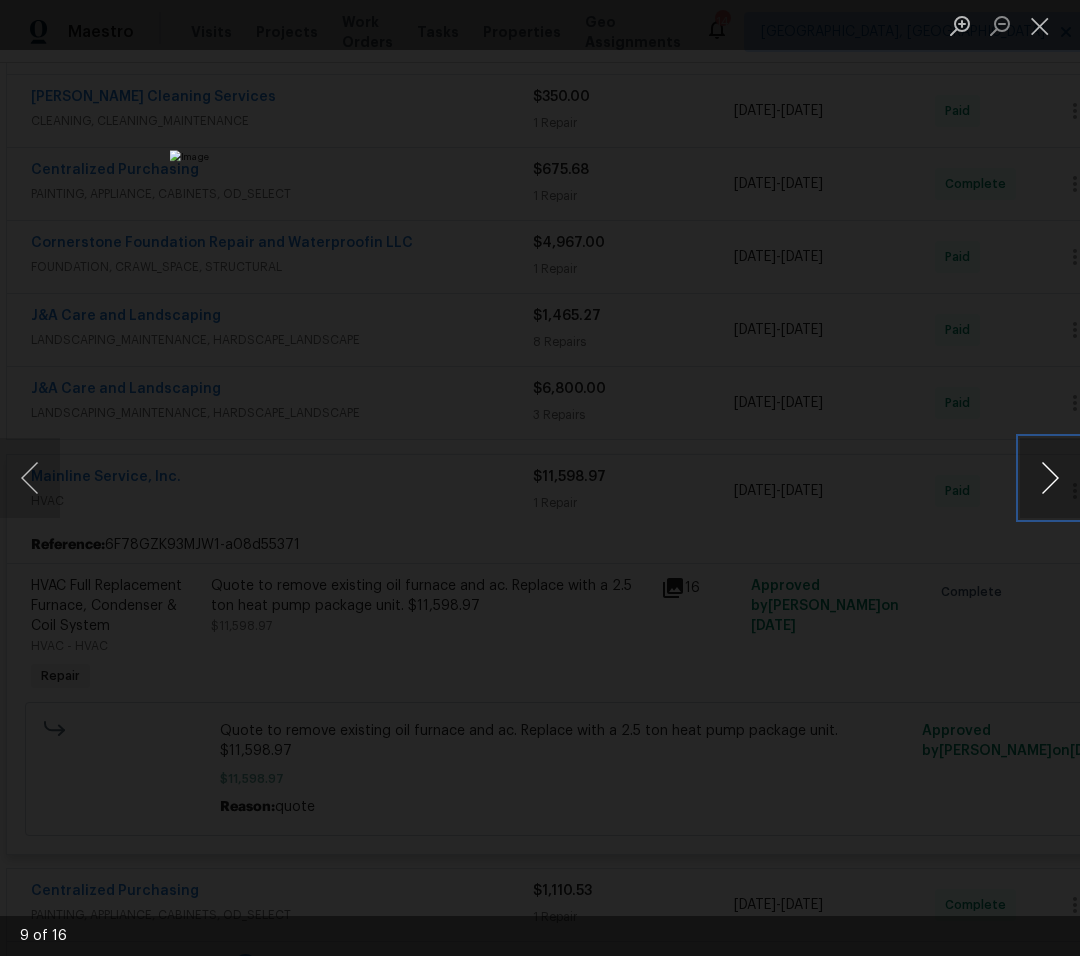 click at bounding box center [1050, 478] 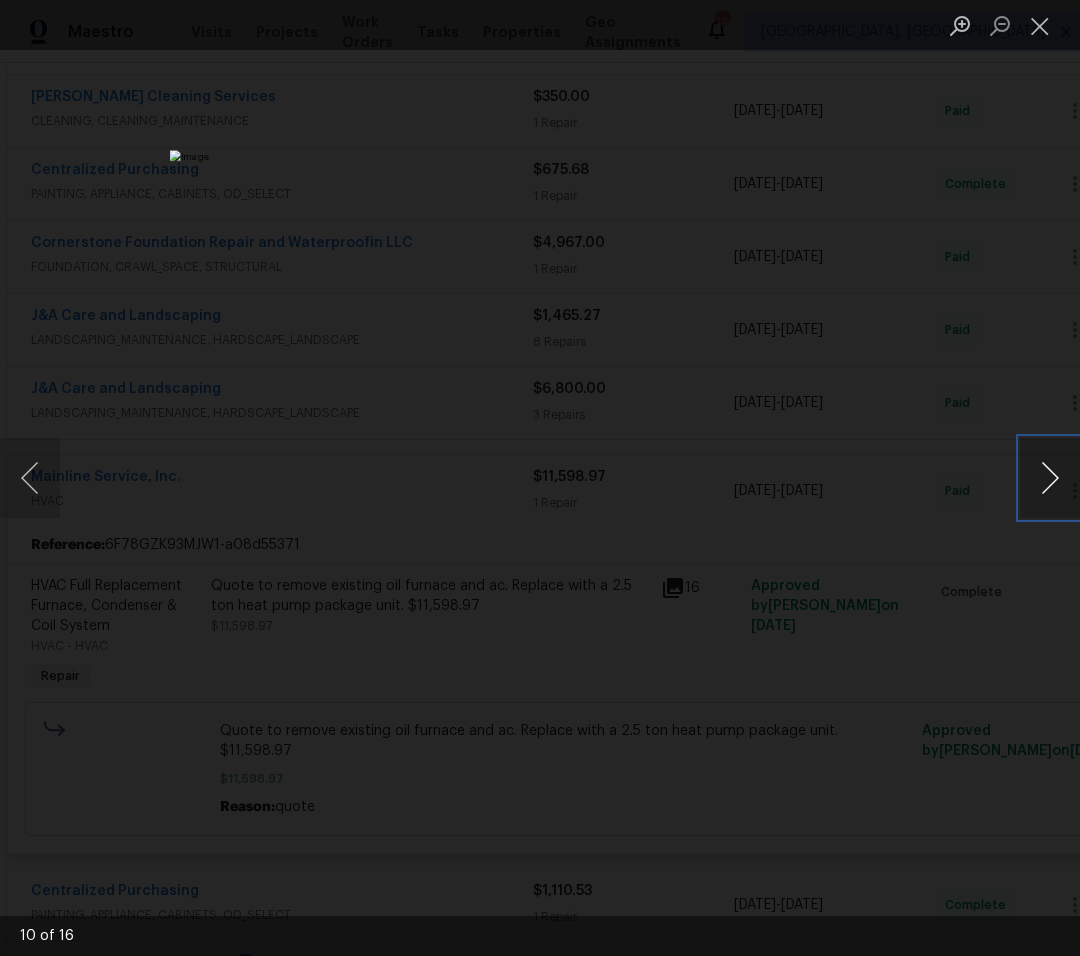 click at bounding box center (1050, 478) 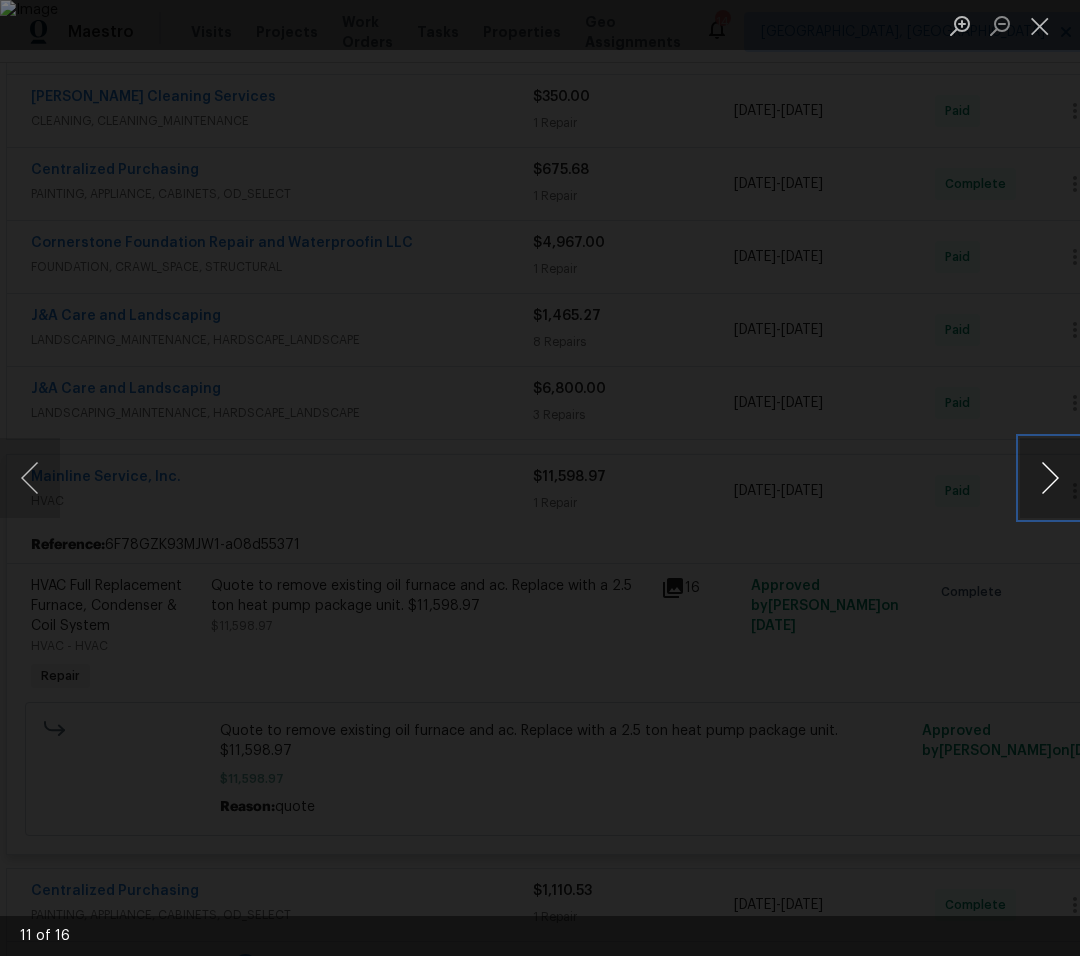 click at bounding box center (1050, 478) 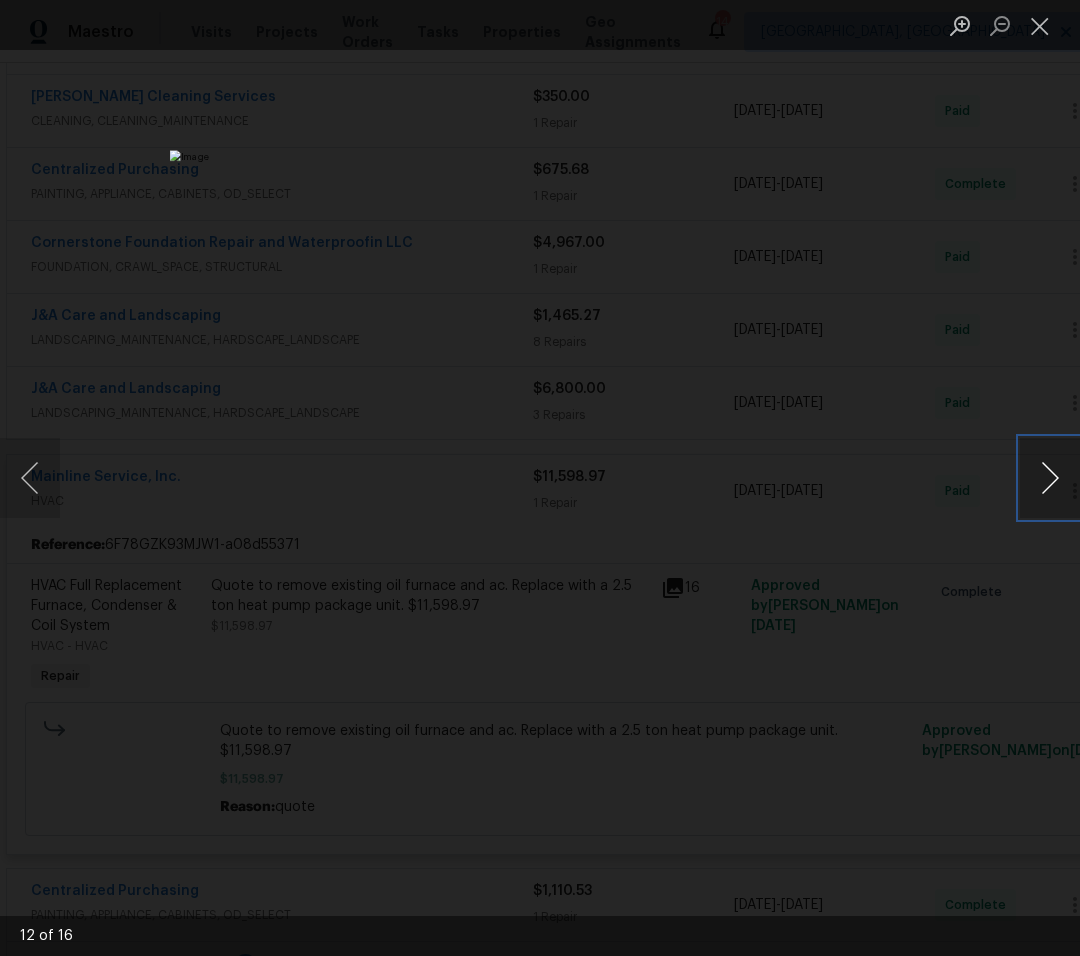 click at bounding box center [1050, 478] 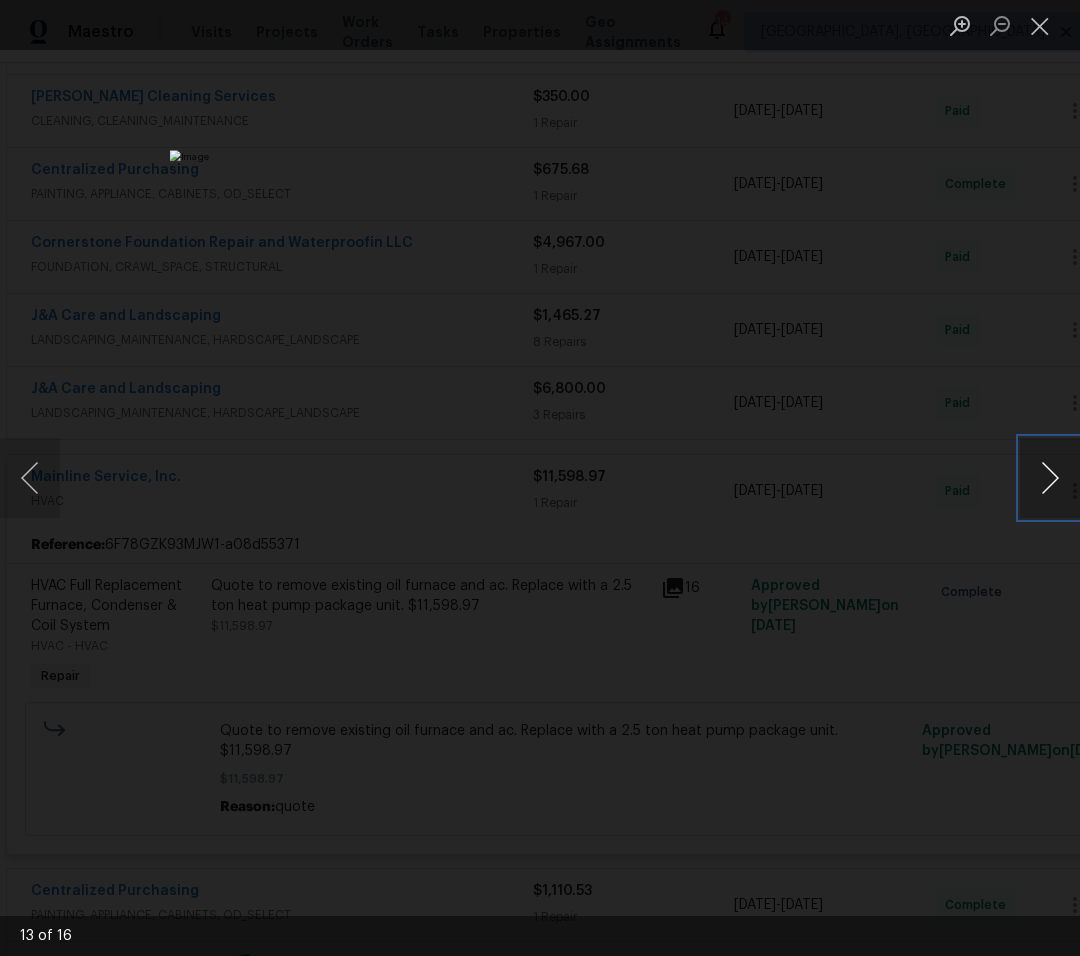 click at bounding box center [1050, 478] 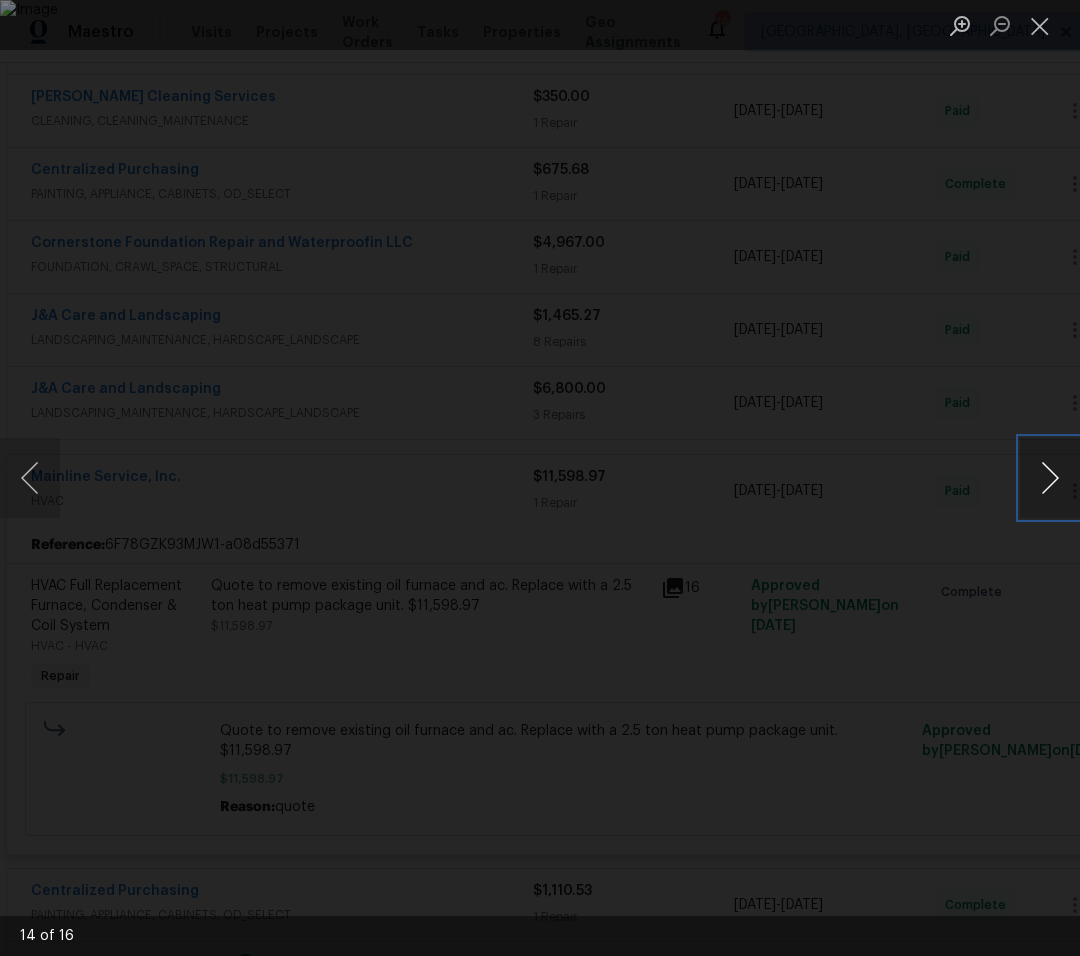 click at bounding box center [1050, 478] 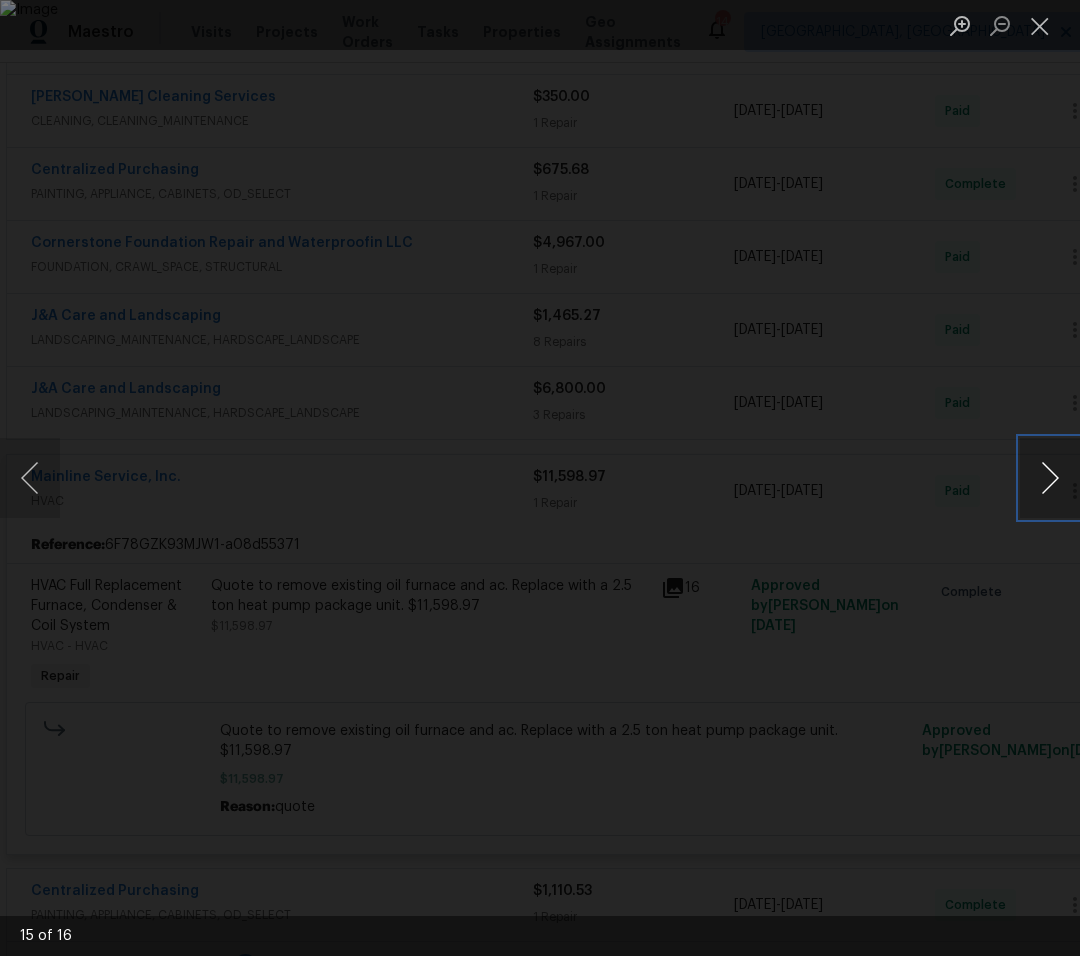 click at bounding box center (1050, 478) 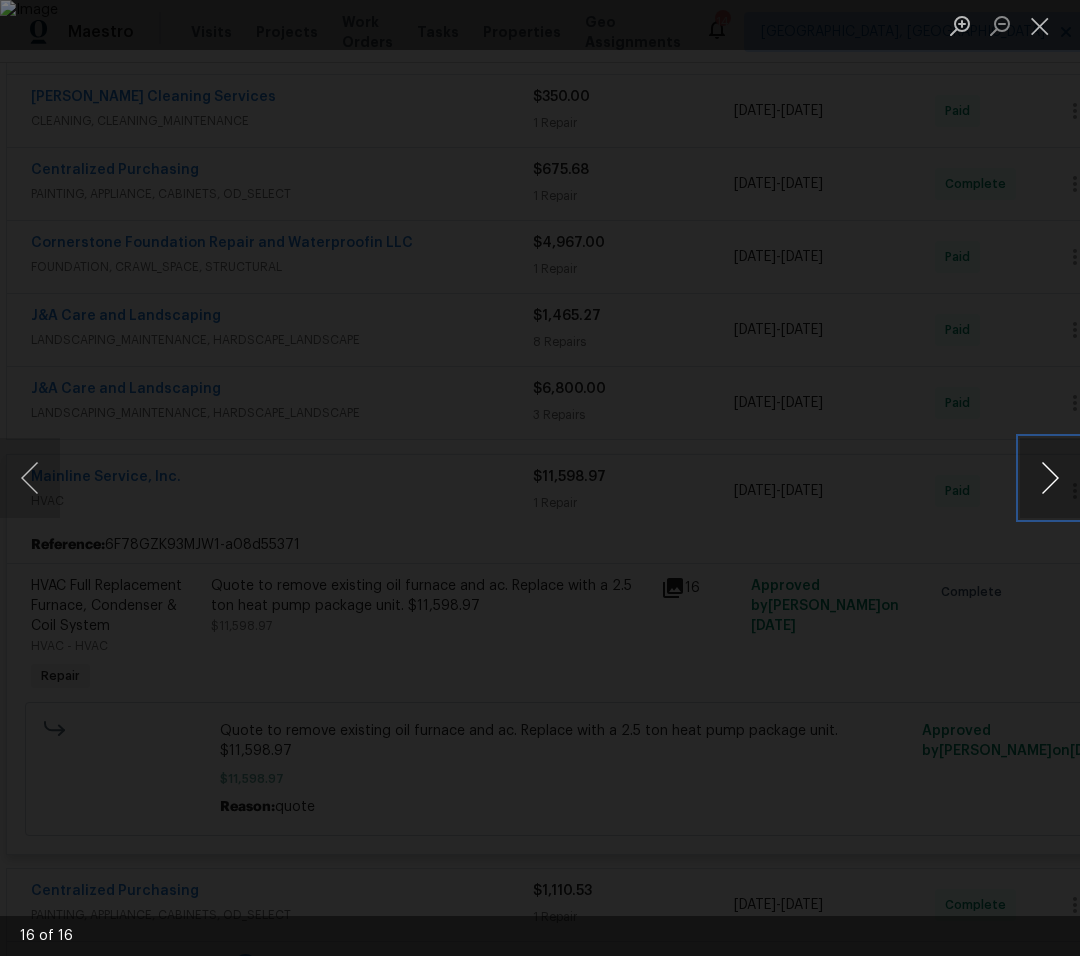 click at bounding box center [1050, 478] 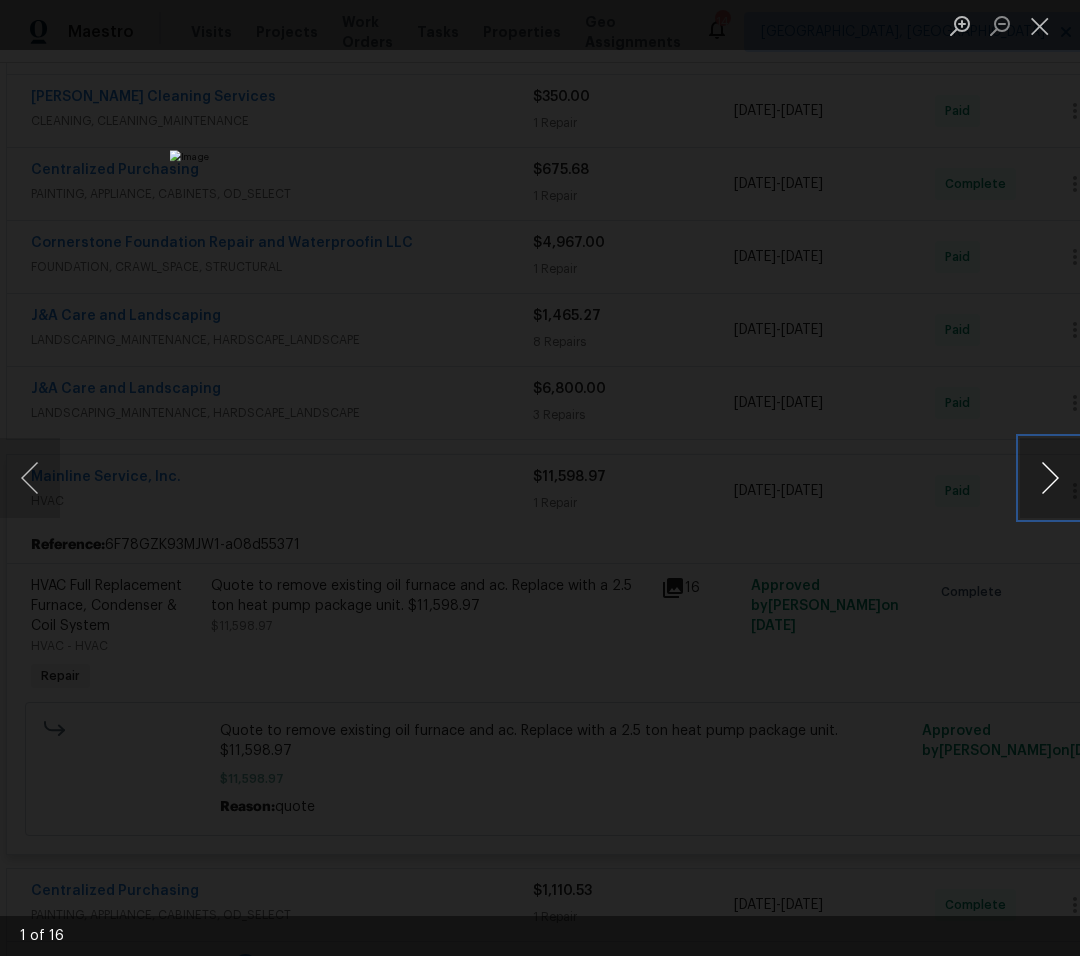 click at bounding box center [1050, 478] 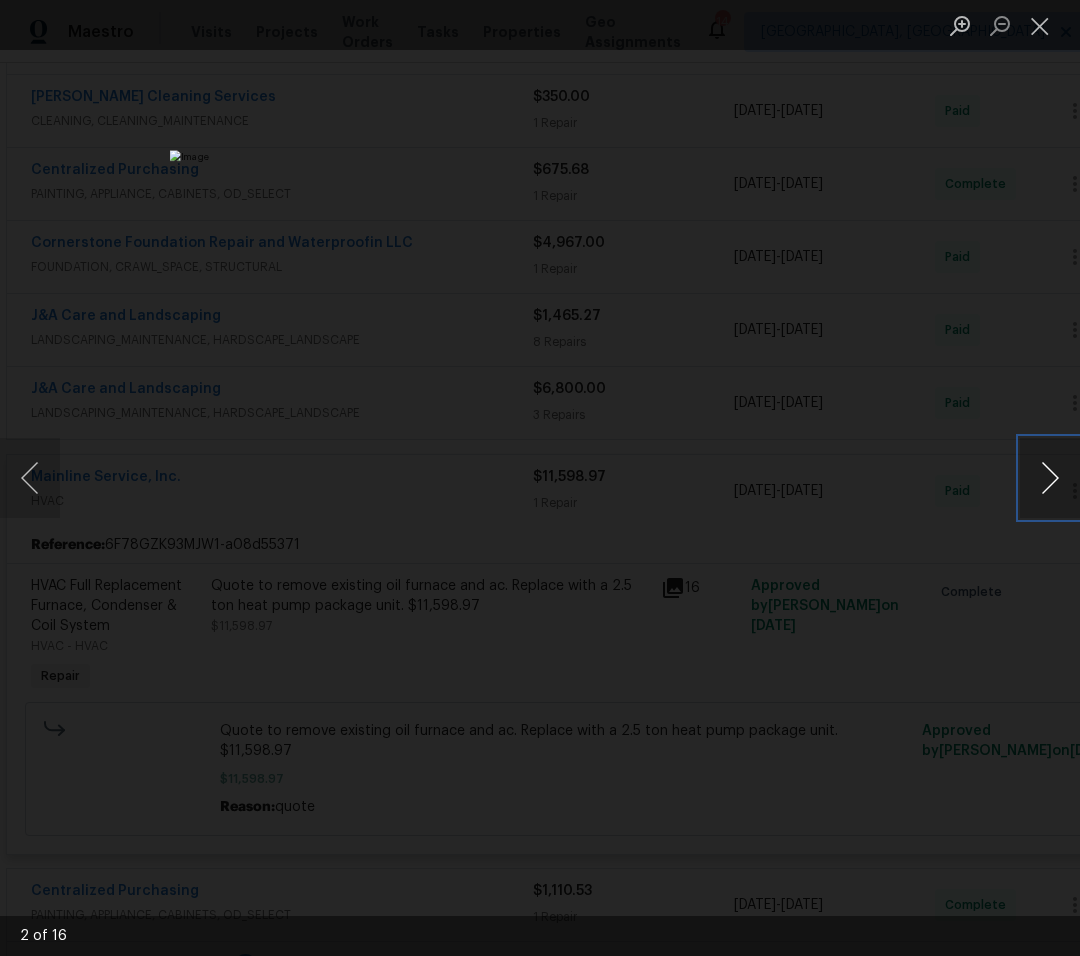 click at bounding box center [1050, 478] 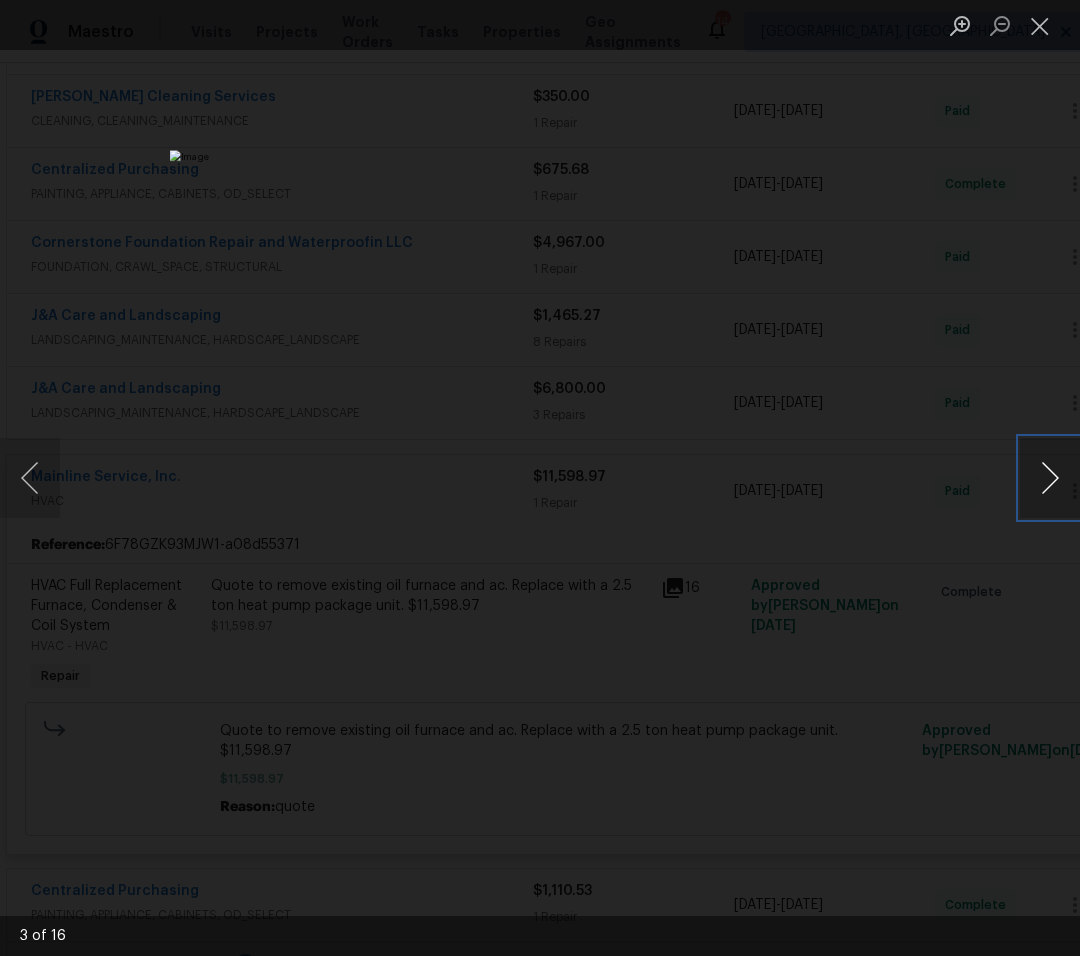 click at bounding box center [1050, 478] 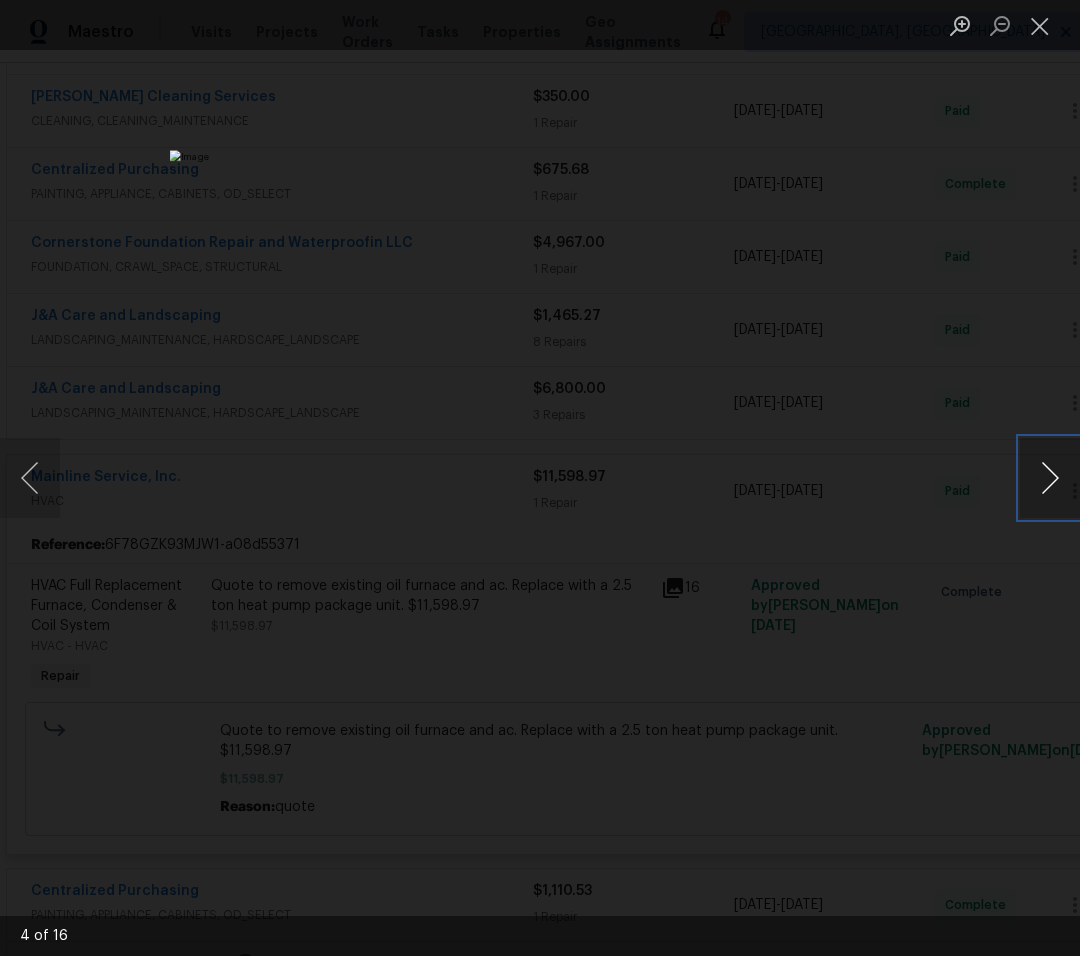 click at bounding box center (1050, 478) 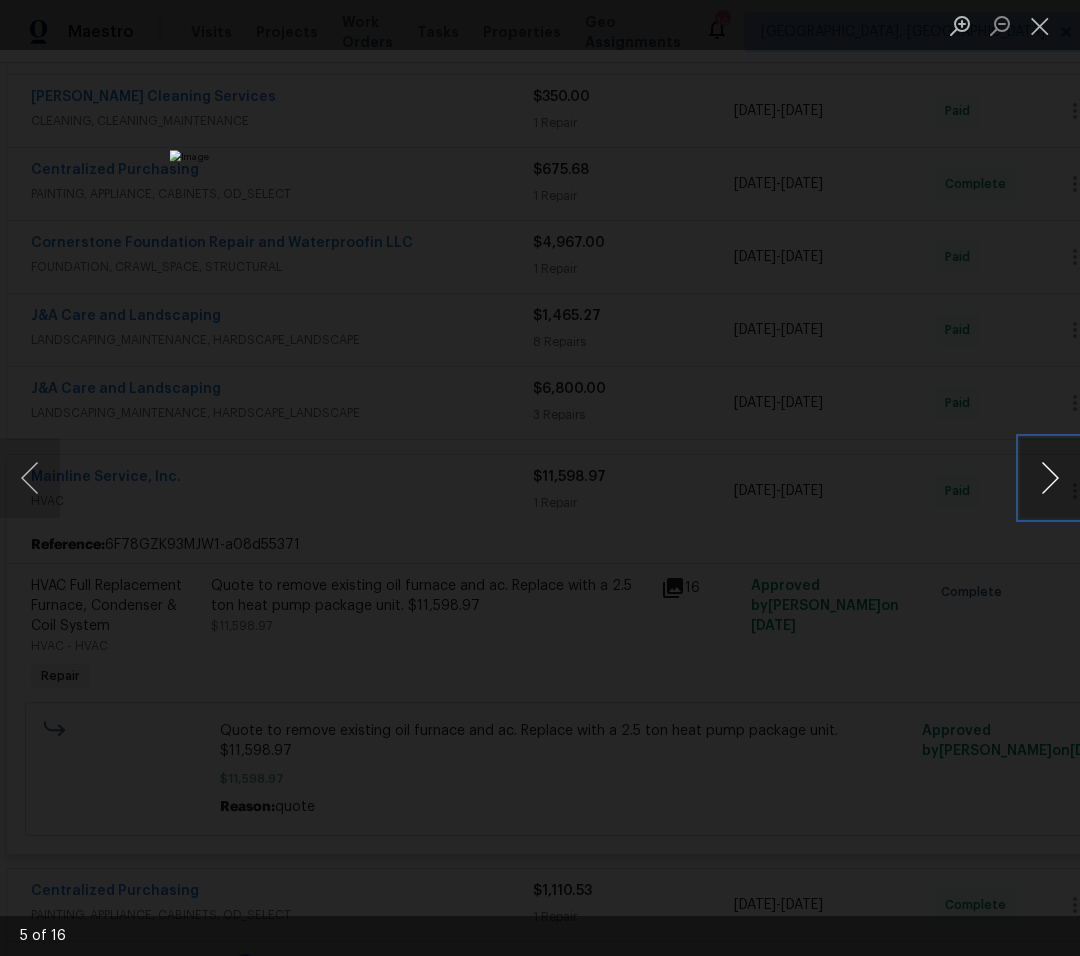 click at bounding box center (1050, 478) 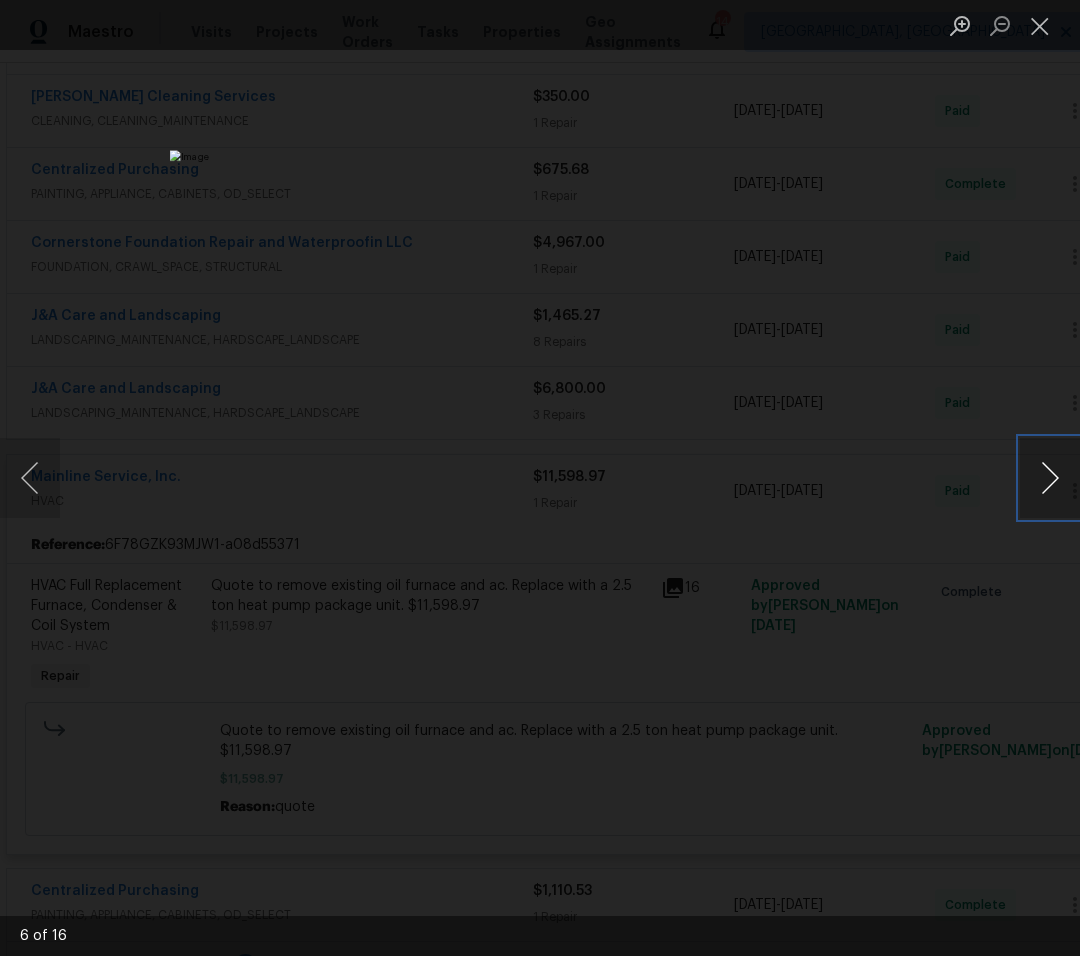 click at bounding box center [1050, 478] 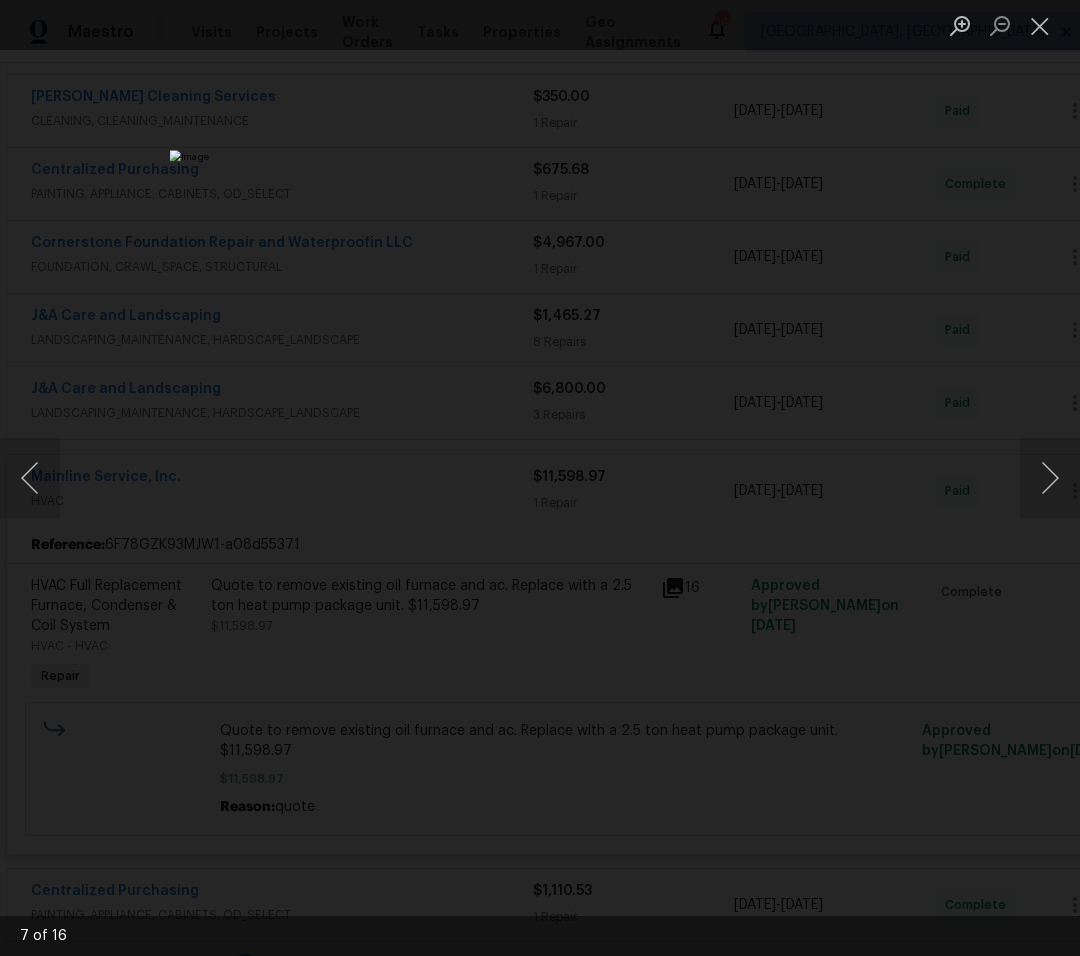 click at bounding box center (540, 478) 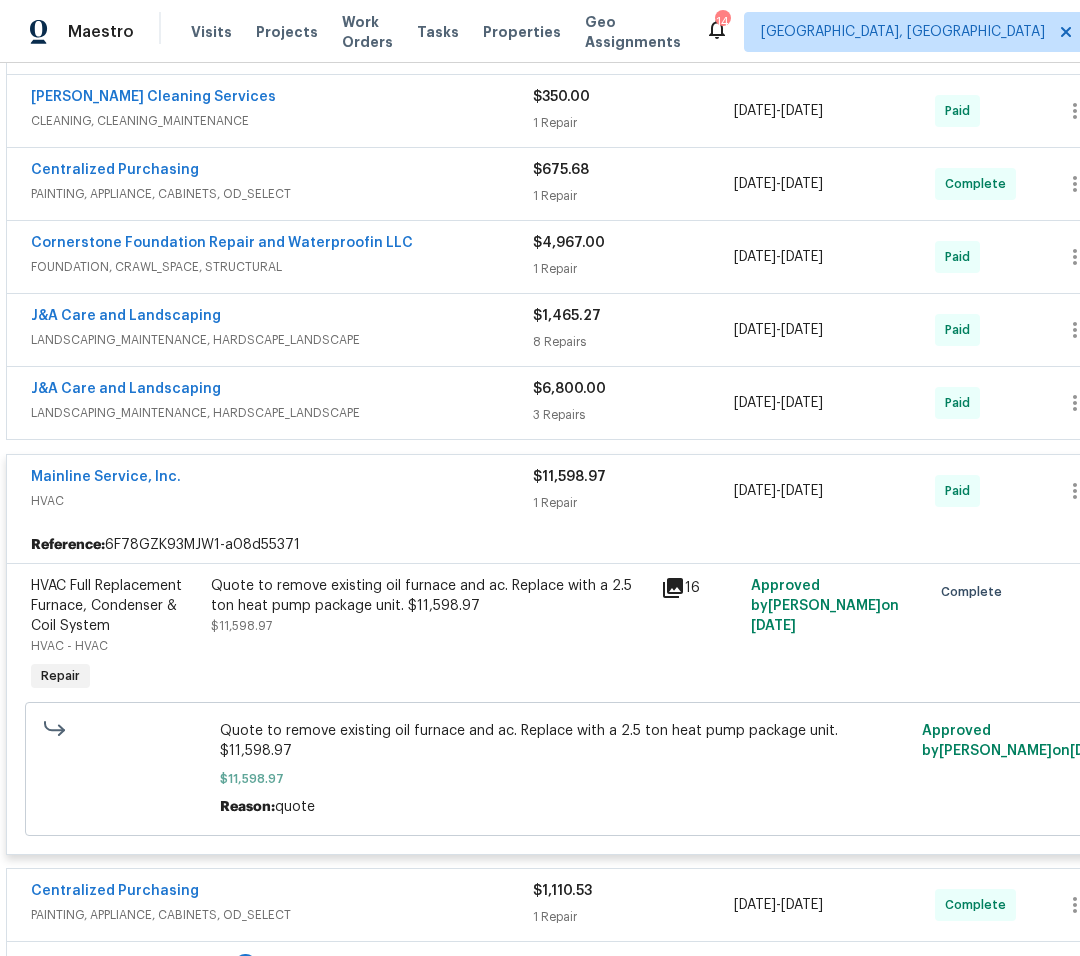 click on "Quote to remove existing oil furnace and ac. Replace with a 2.5 ton heat pump package unit. $11,598.97" at bounding box center (565, 741) 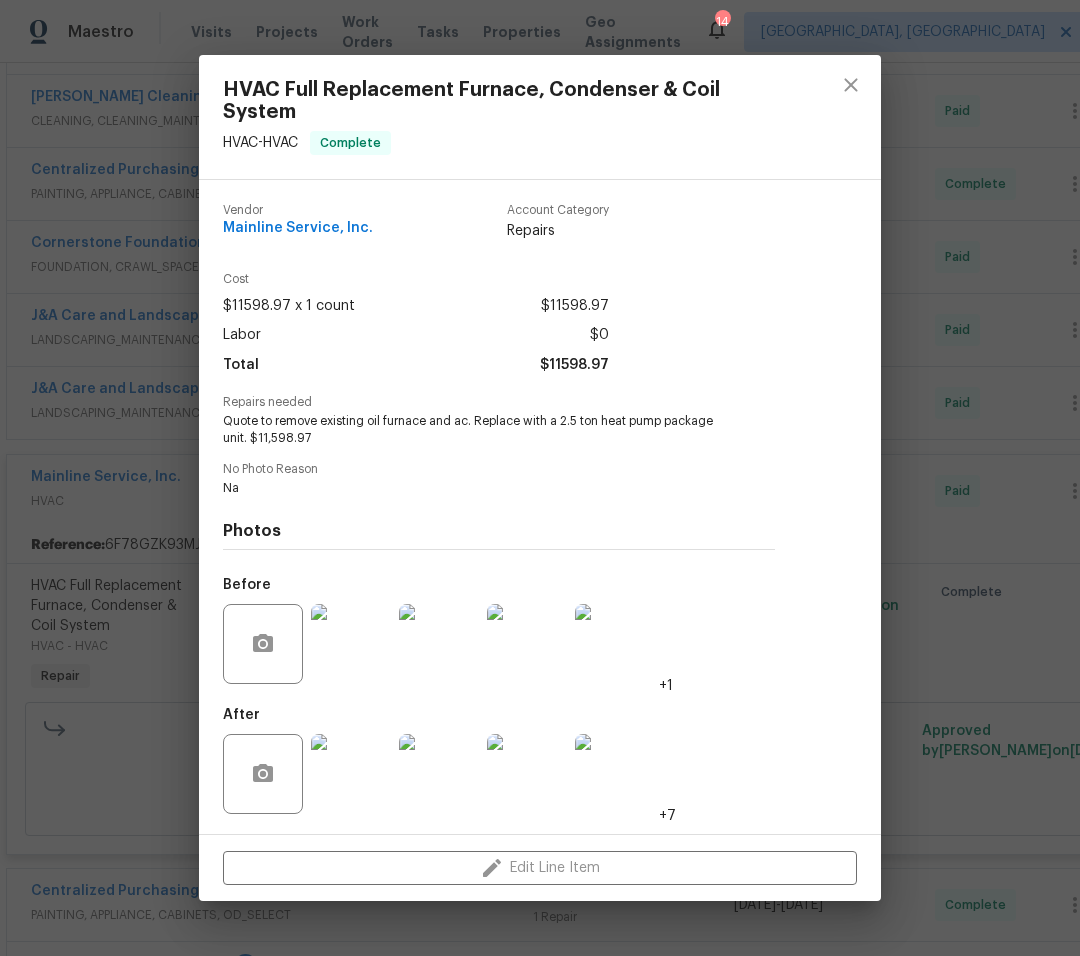 click on "Cost" at bounding box center [416, 279] 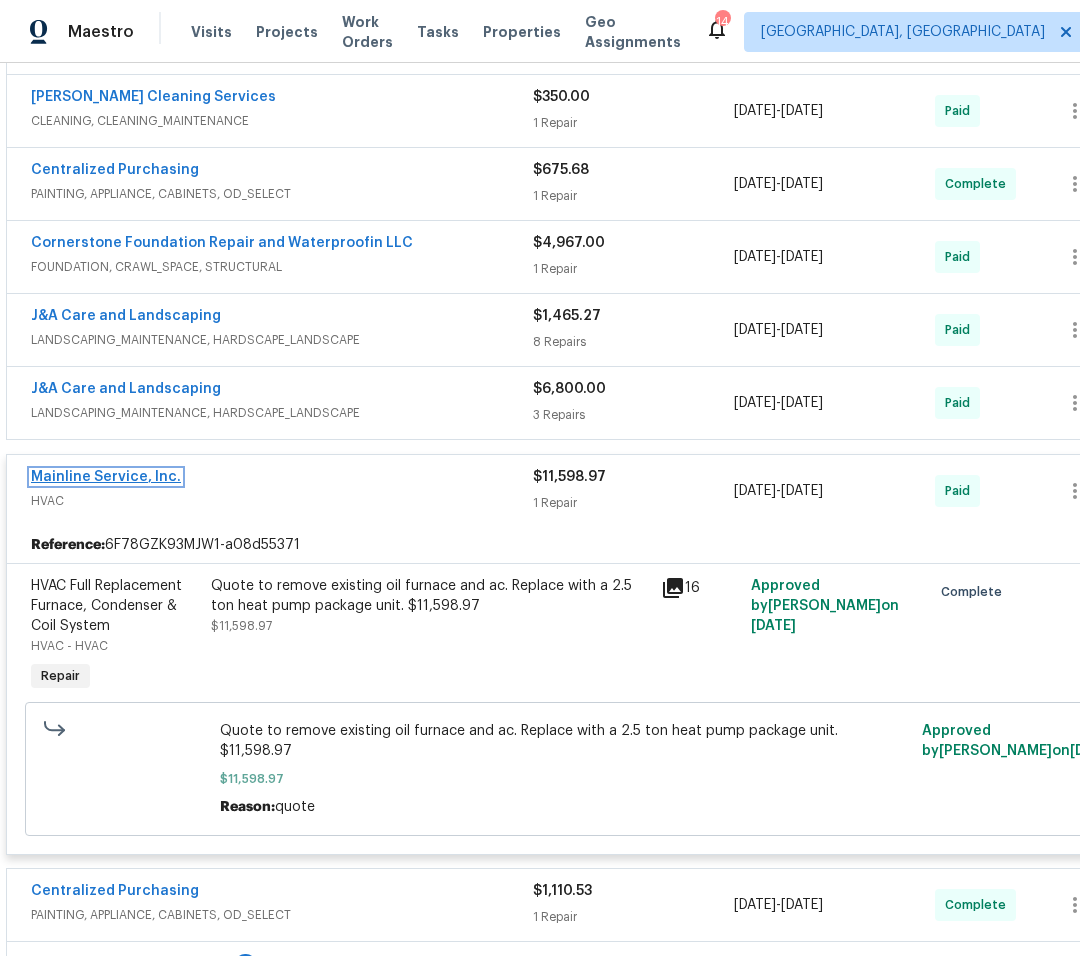 click on "Mainline Service, Inc." at bounding box center (106, 477) 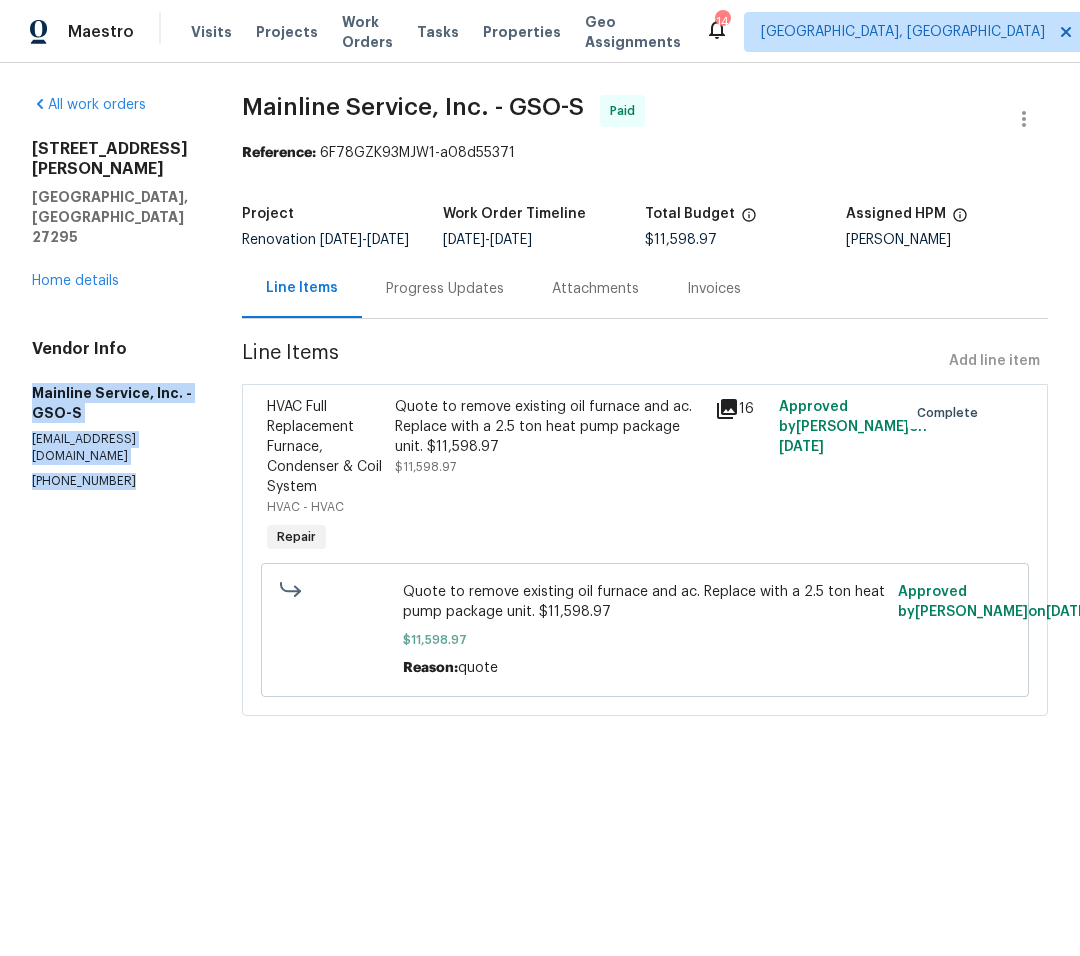 drag, startPoint x: 123, startPoint y: 404, endPoint x: 18, endPoint y: 336, distance: 125.09596 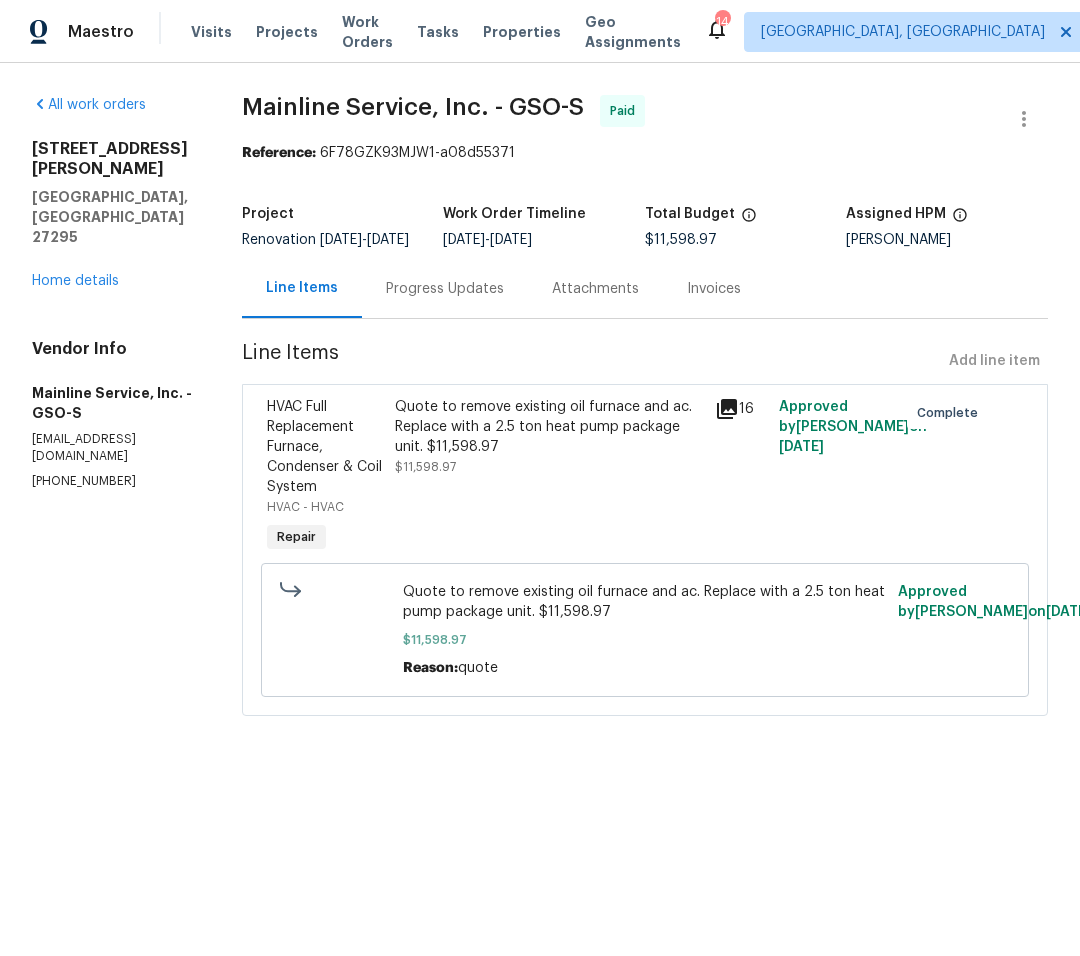 click on "Invoices" at bounding box center [714, 288] 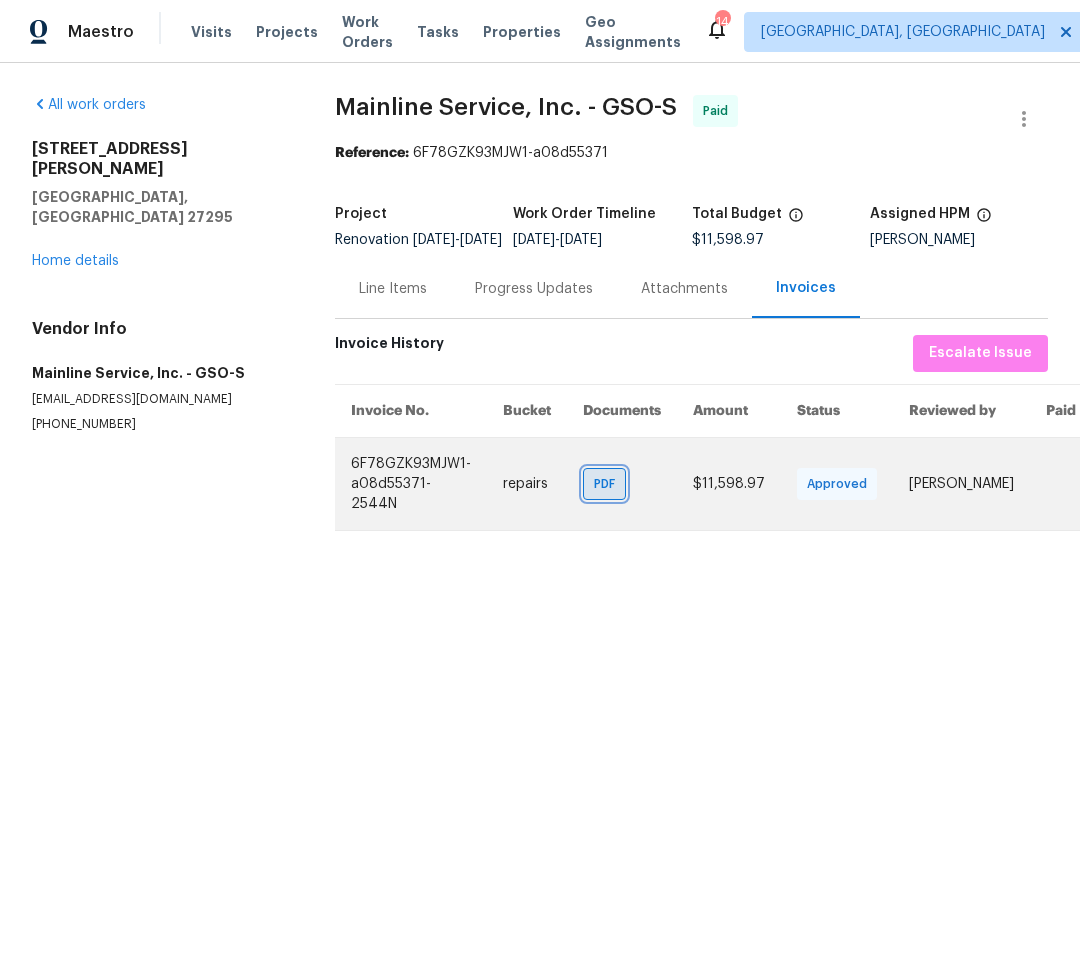 click on "PDF" at bounding box center [608, 484] 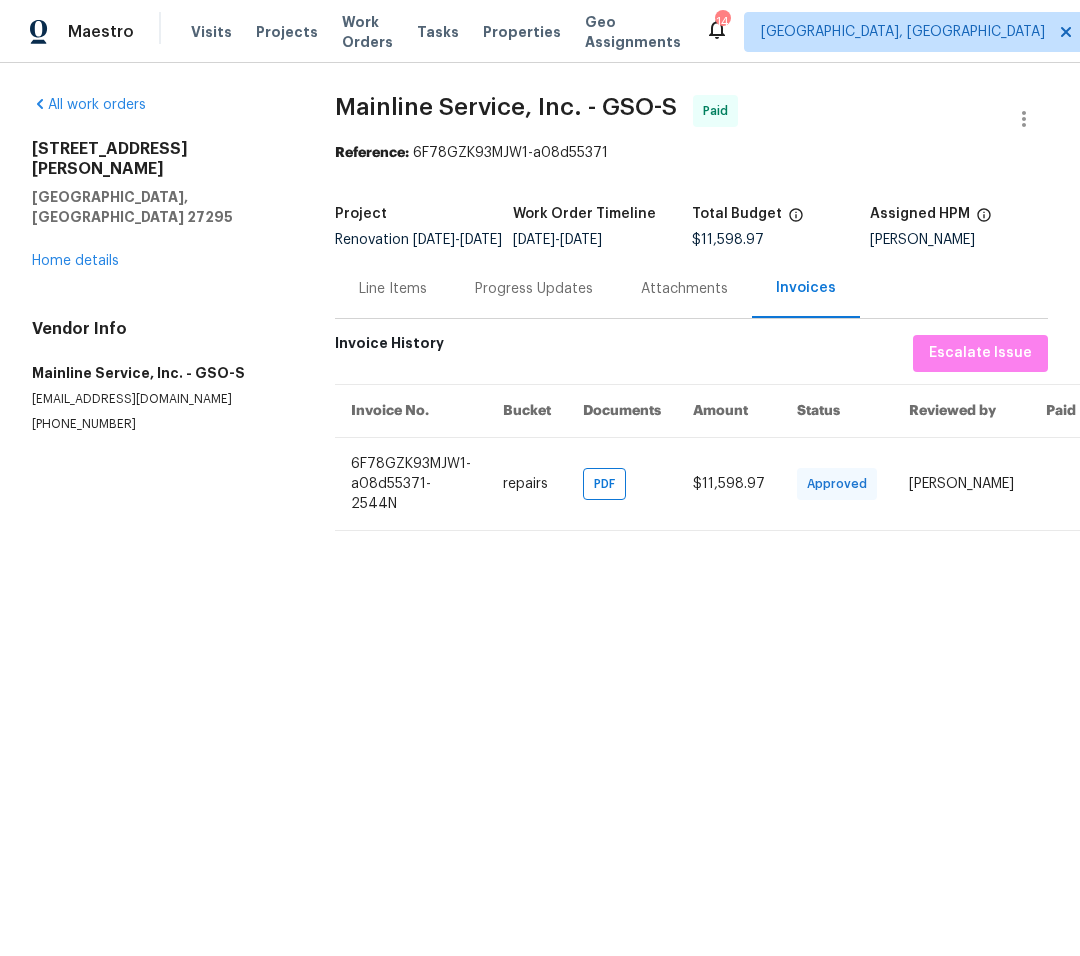 click on "Maestro Visits Projects Work Orders Tasks Properties Geo Assignments 14 Albuquerque, NM Alex Joswiak All work orders 181 Jenkins Rd Lexington, NC 27295 Home details Vendor Info Mainline Service, Inc. - GSO-S mainlineservicehp@gmail.com (336) 869-2414 Mainline Service, Inc. - GSO-S Paid Reference:   6F78GZK93MJW1-a08d55371 Project Renovation   1/31/2025  -  4/13/2025 Work Order Timeline 2/17/2025  -  3/22/2025 Total Budget $11,598.97 Assigned HPM Ken Romain Line Items Progress Updates Attachments Invoices Invoice History Escalate Issue Invoice No. Bucket Documents Amount Status Reviewed by Paid 6F78GZK93MJW1-a08d55371-2544N repairs PDF $11,598.97 Approved Vidya Saraswathi Giri" at bounding box center [540, 281] 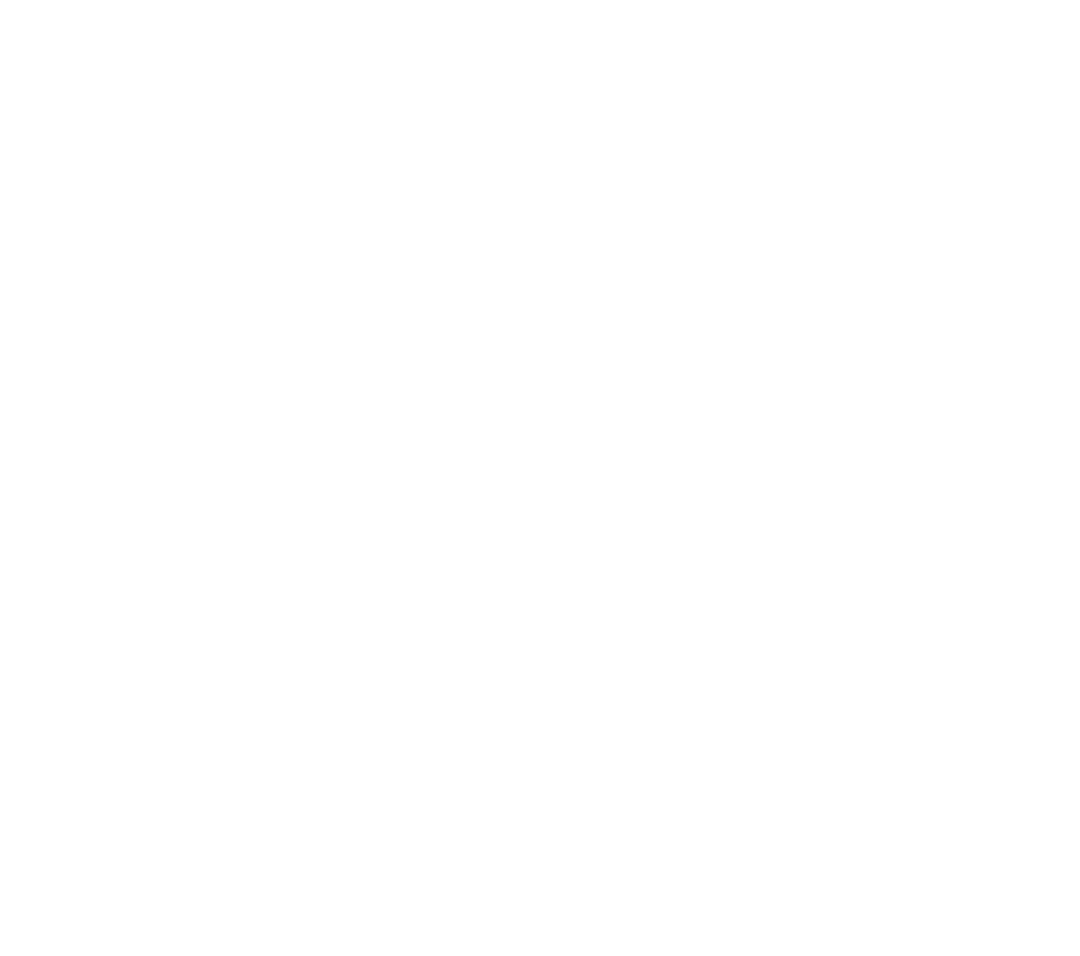 scroll, scrollTop: 0, scrollLeft: 0, axis: both 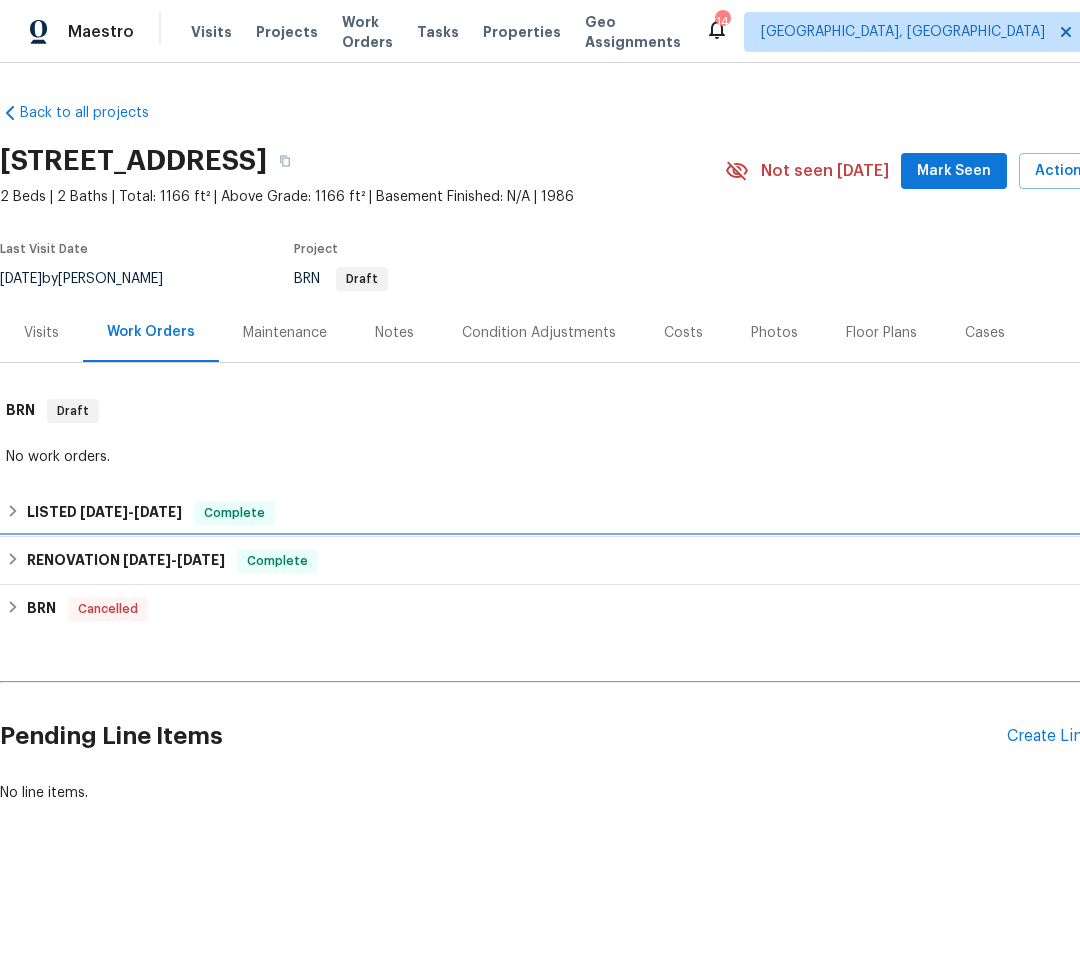 click on "RENOVATION   1/20/25  -  1/31/25" at bounding box center (126, 561) 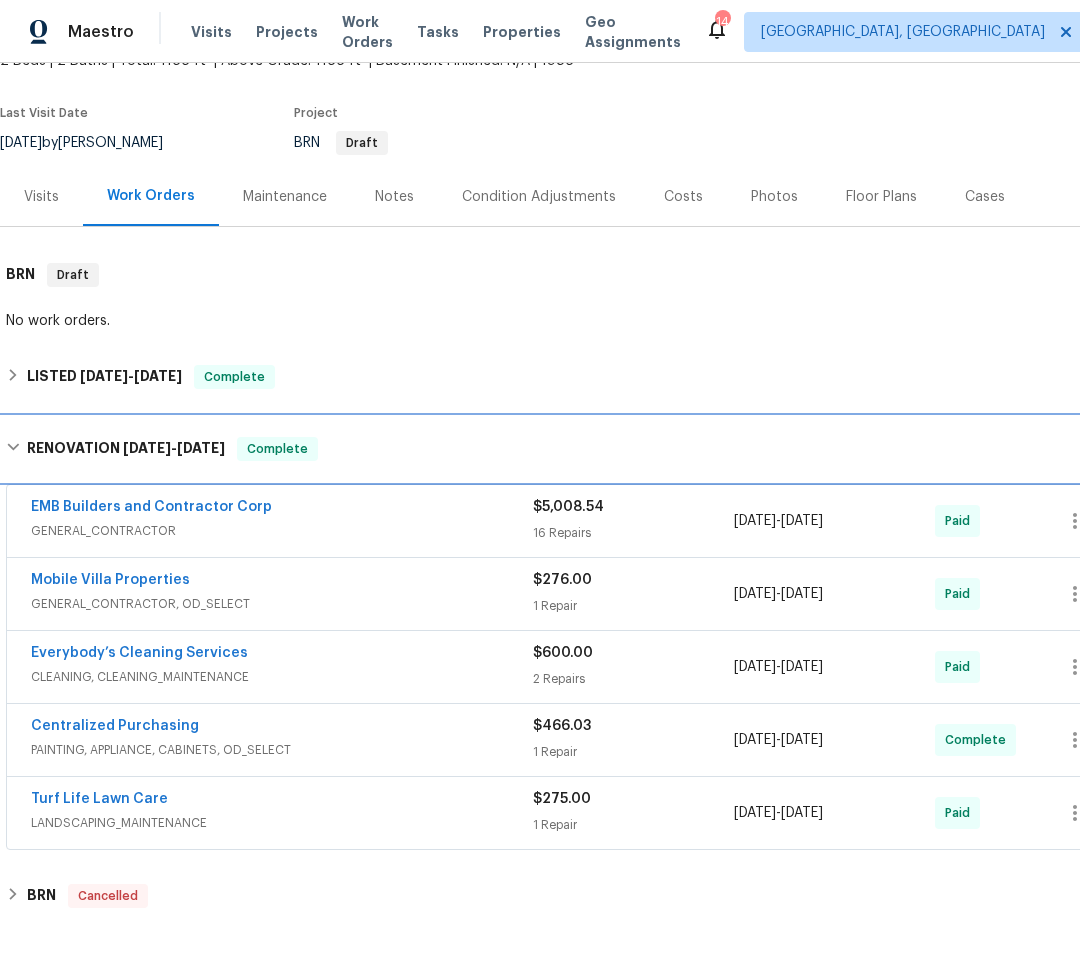 scroll, scrollTop: 211, scrollLeft: 0, axis: vertical 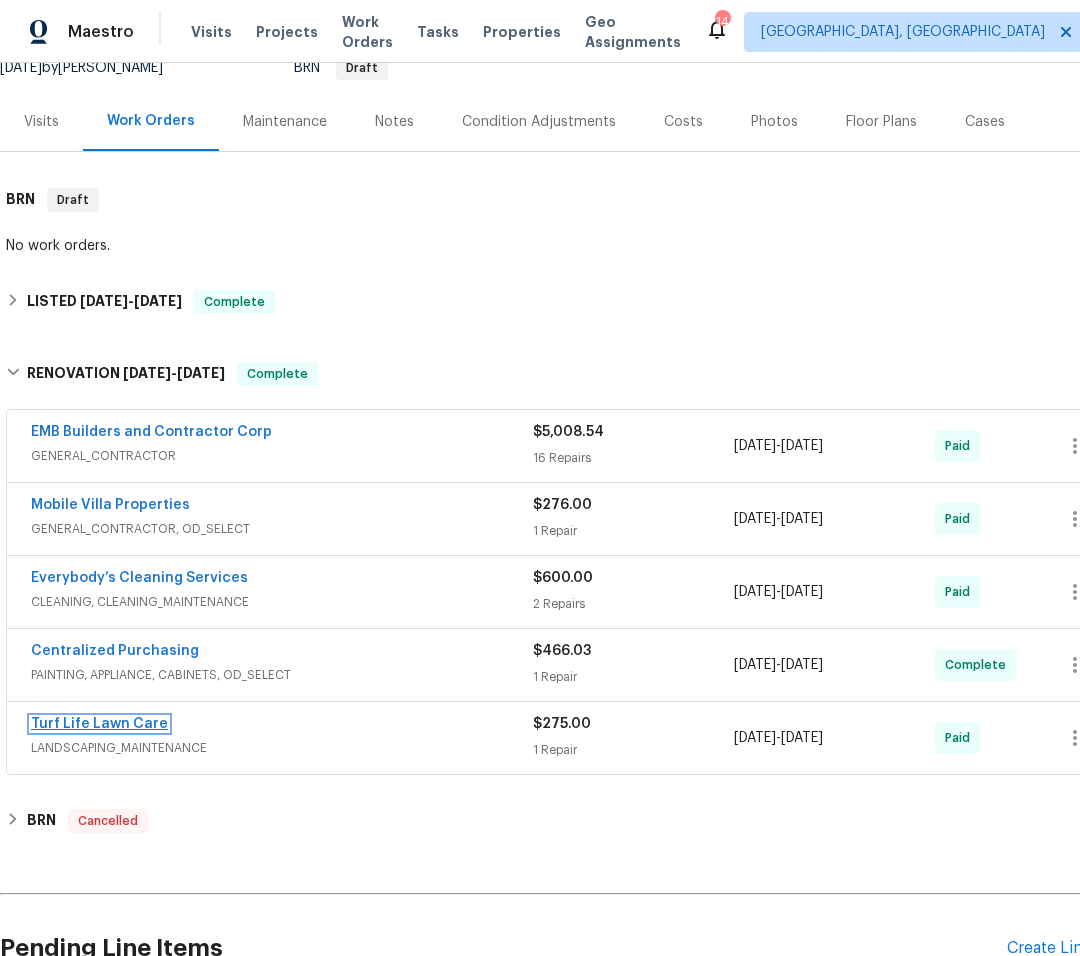 click on "Turf Life Lawn Care" at bounding box center [99, 724] 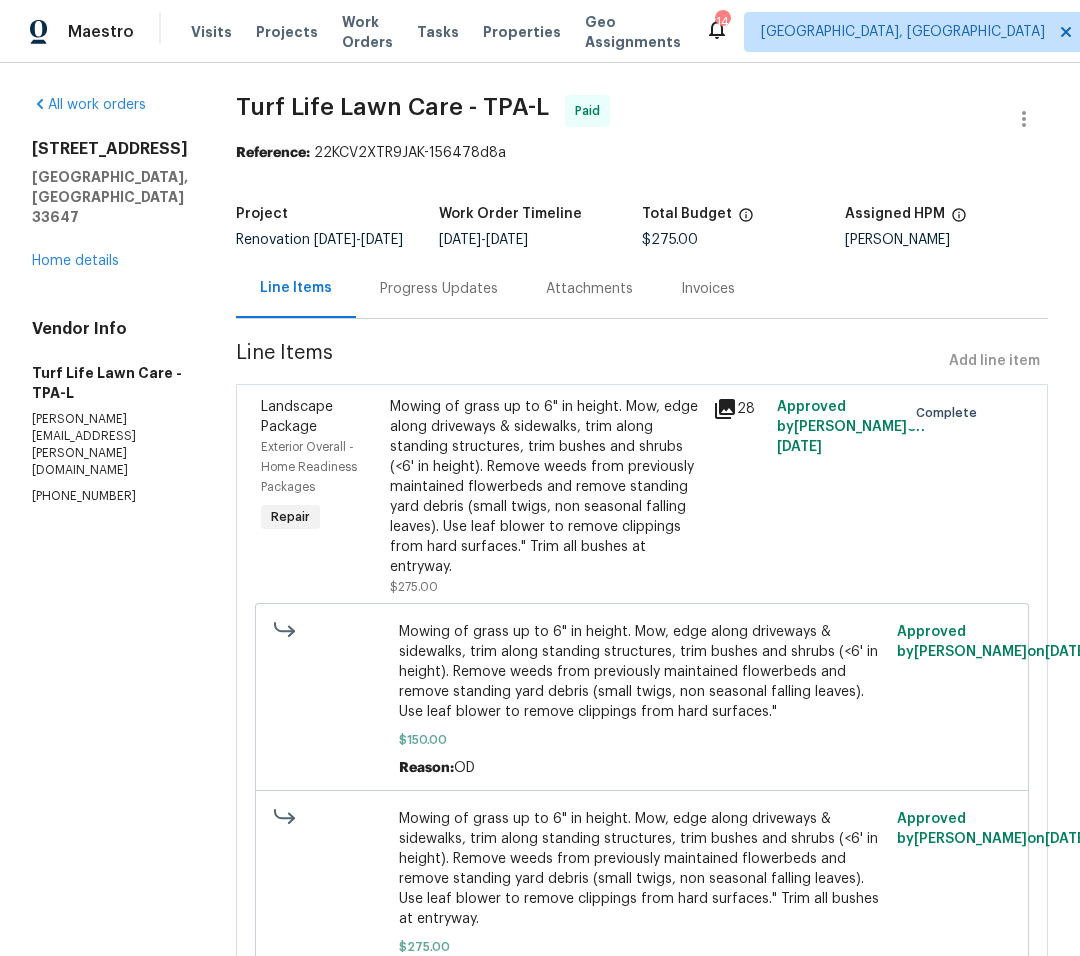 click on "Invoices" at bounding box center (708, 289) 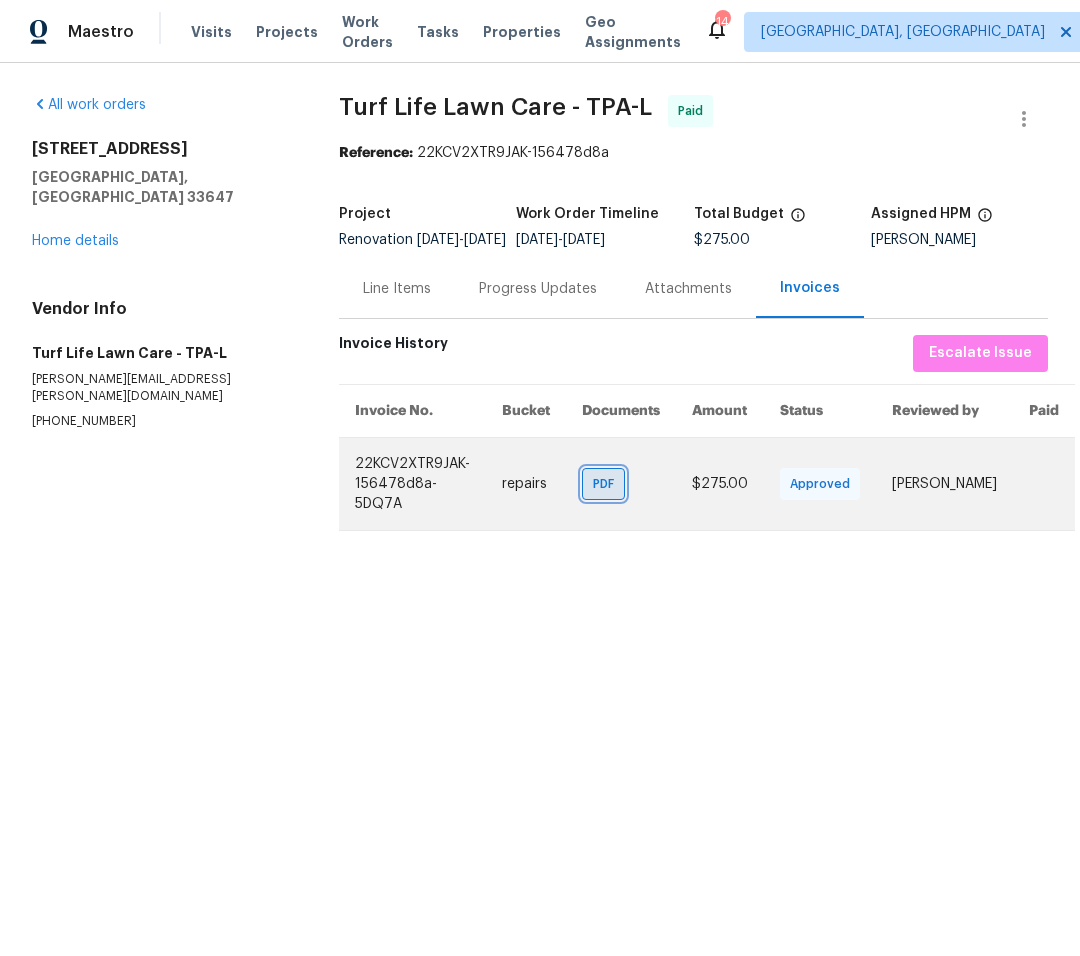 click on "PDF" at bounding box center (607, 484) 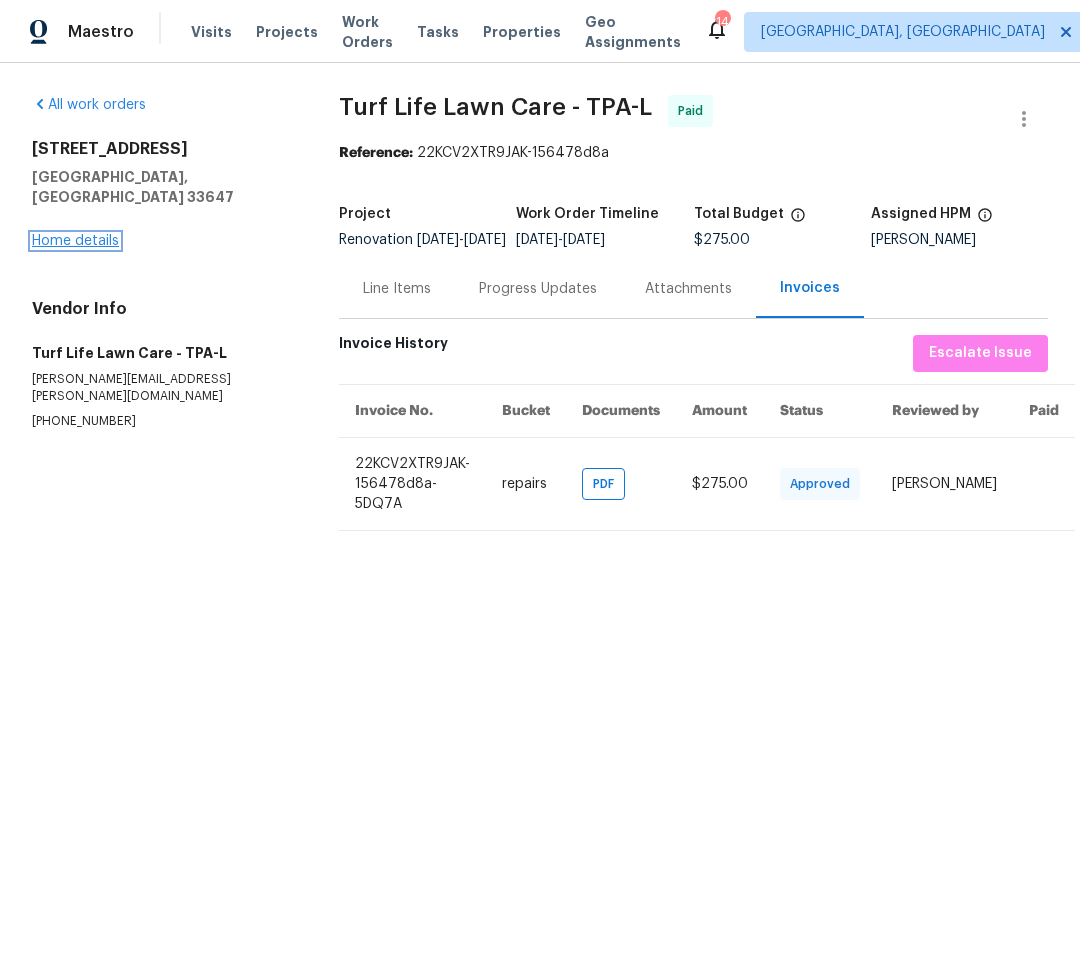 click on "Home details" at bounding box center (75, 241) 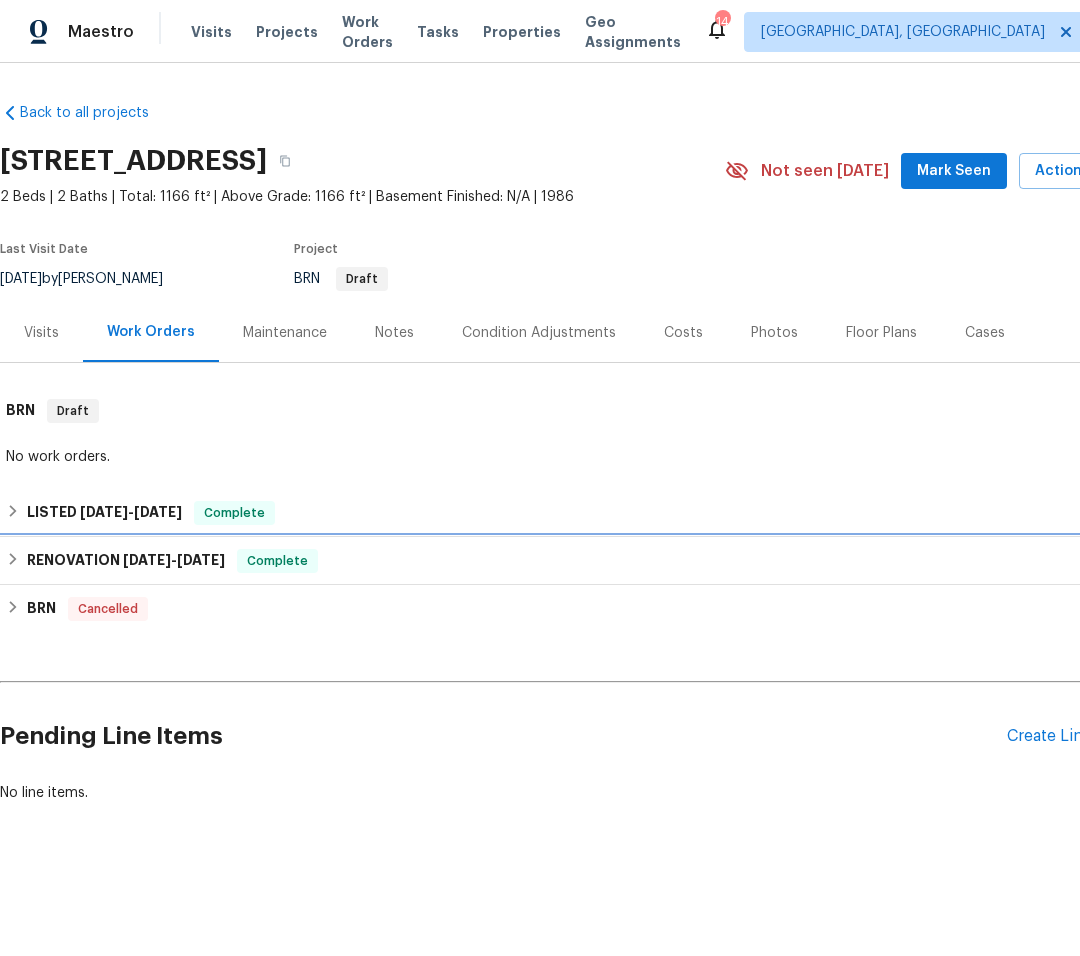 click on "RENOVATION   1/20/25  -  1/31/25" at bounding box center [126, 561] 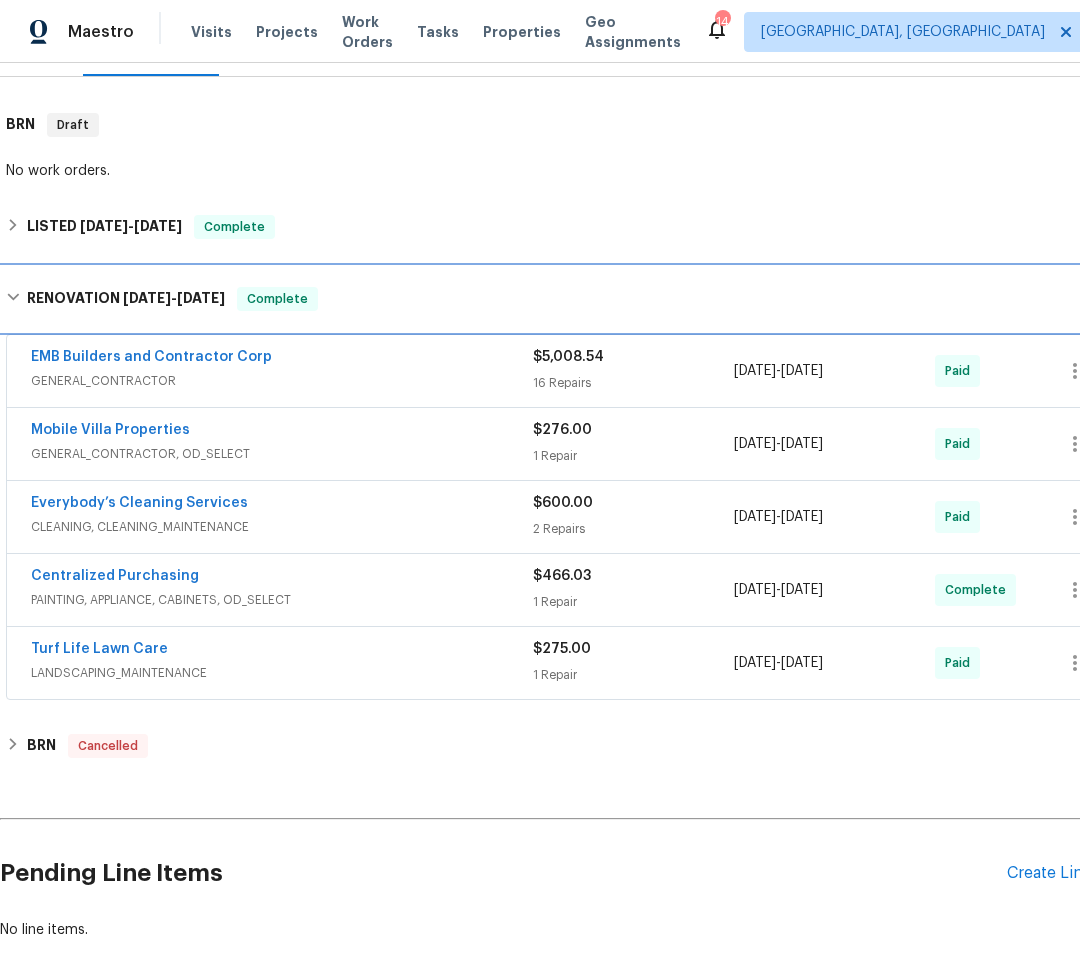 scroll, scrollTop: 418, scrollLeft: 0, axis: vertical 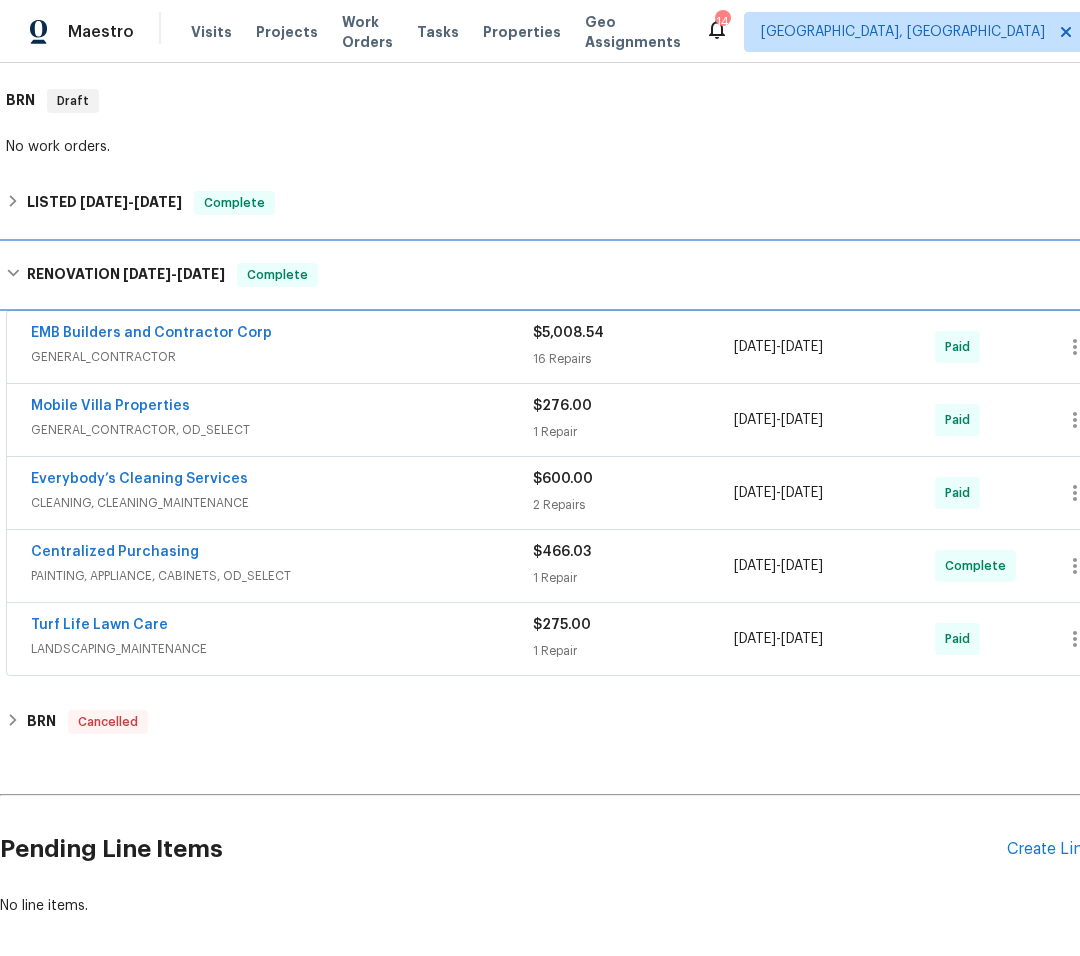 click 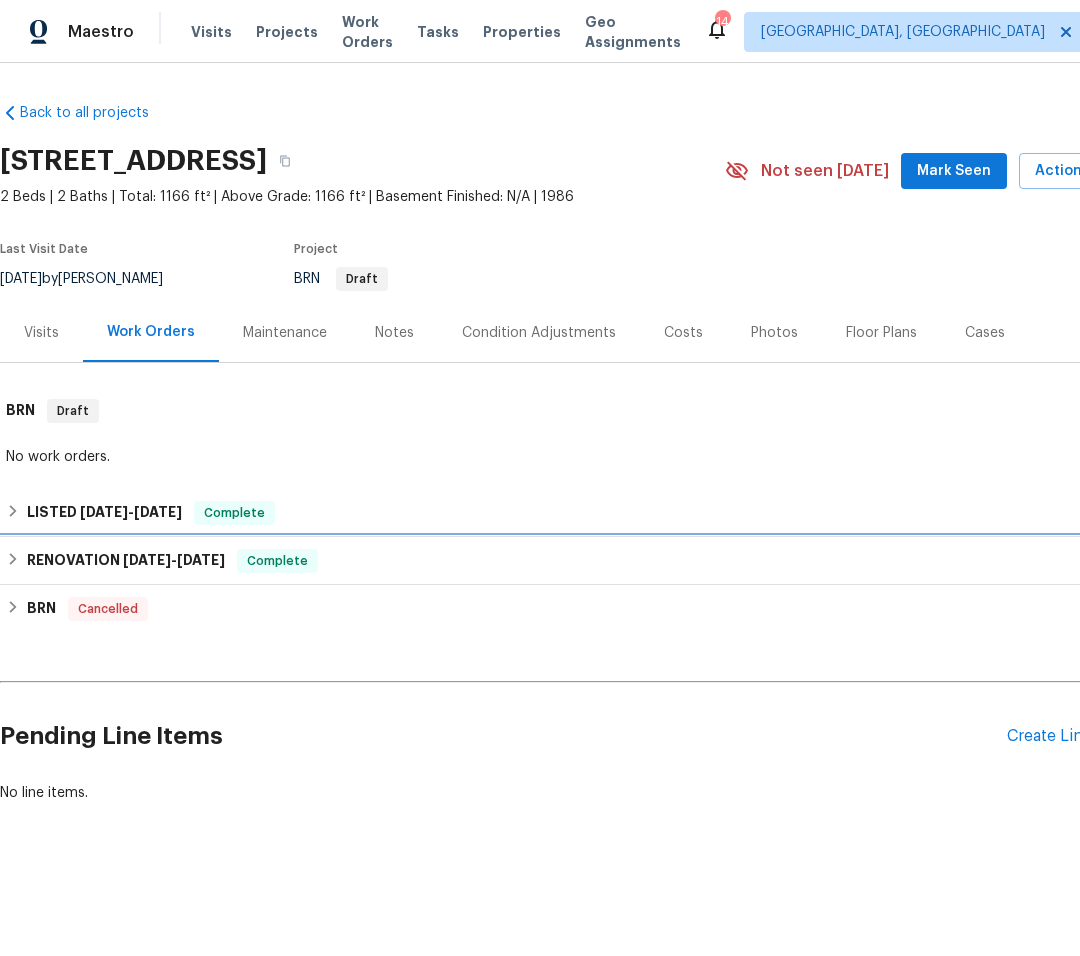 scroll, scrollTop: 0, scrollLeft: 0, axis: both 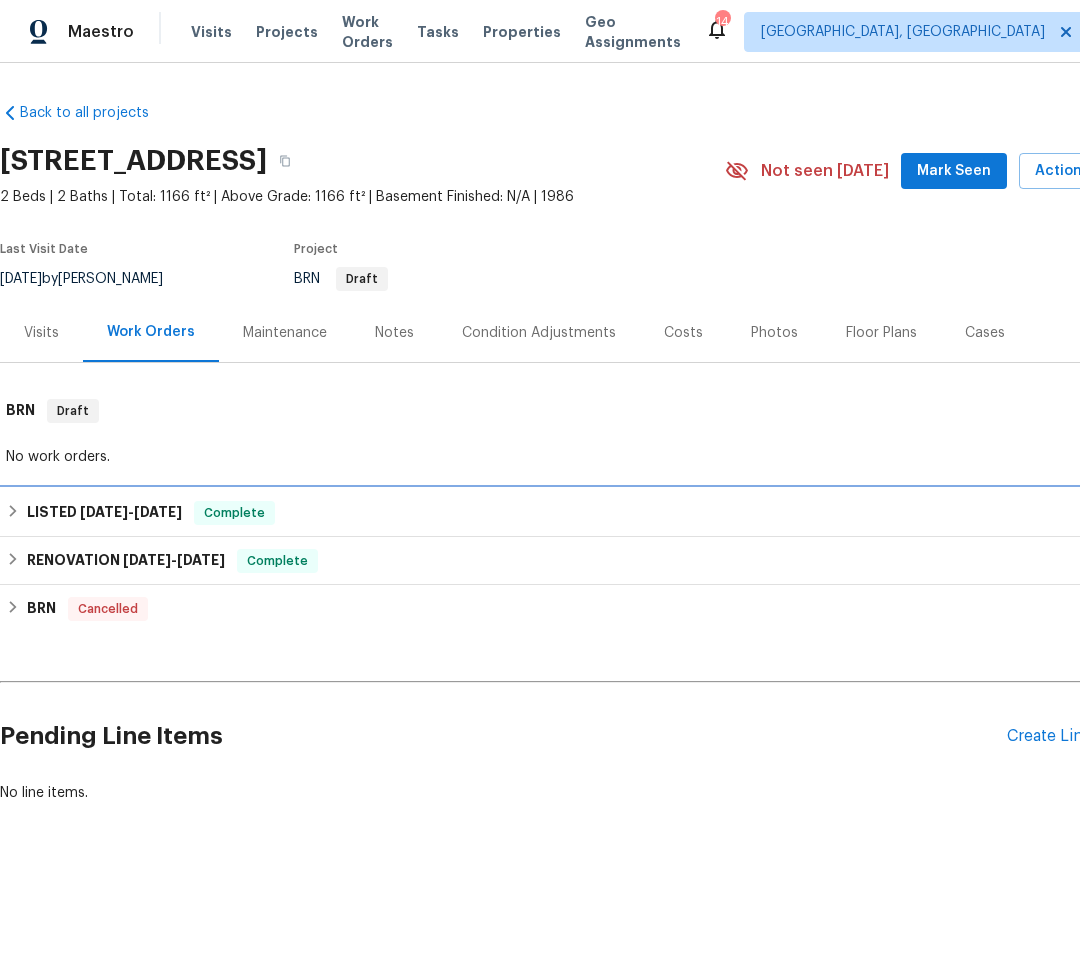 click 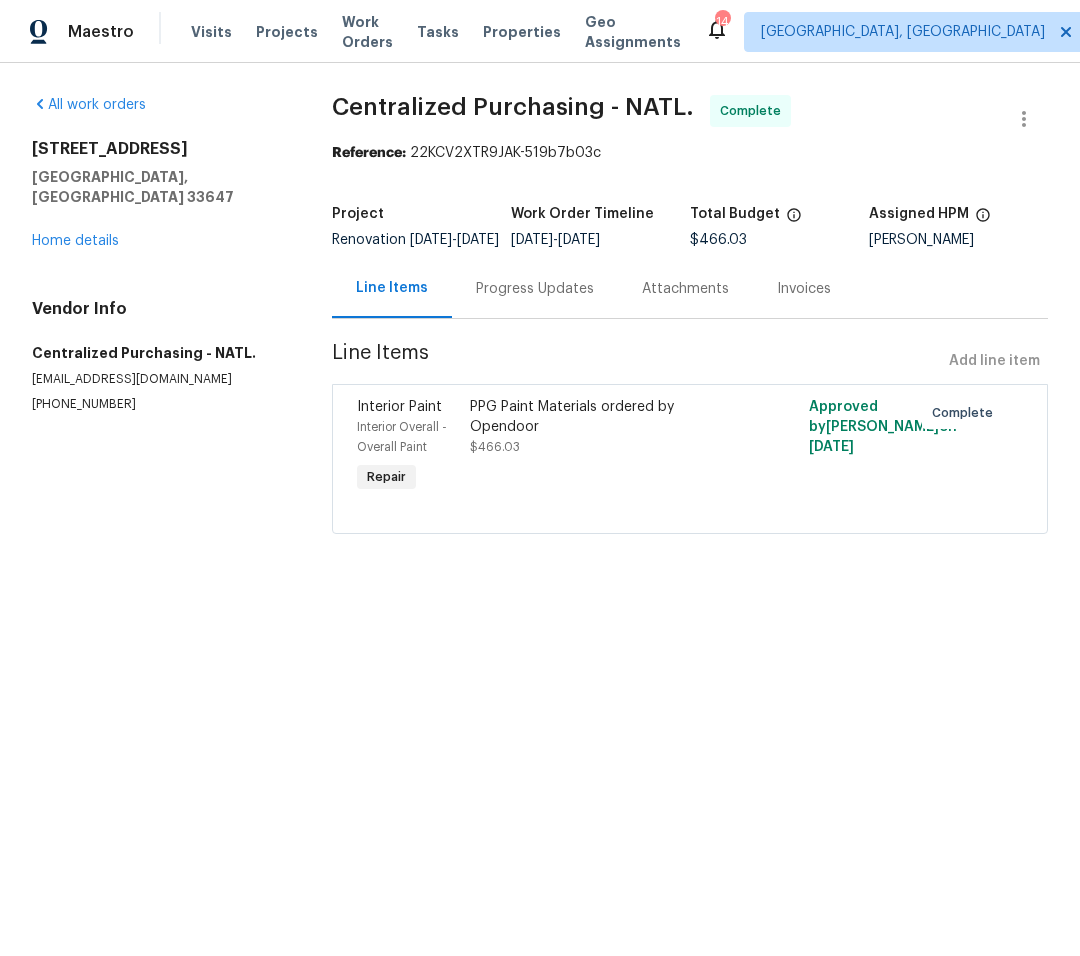 scroll, scrollTop: 0, scrollLeft: 0, axis: both 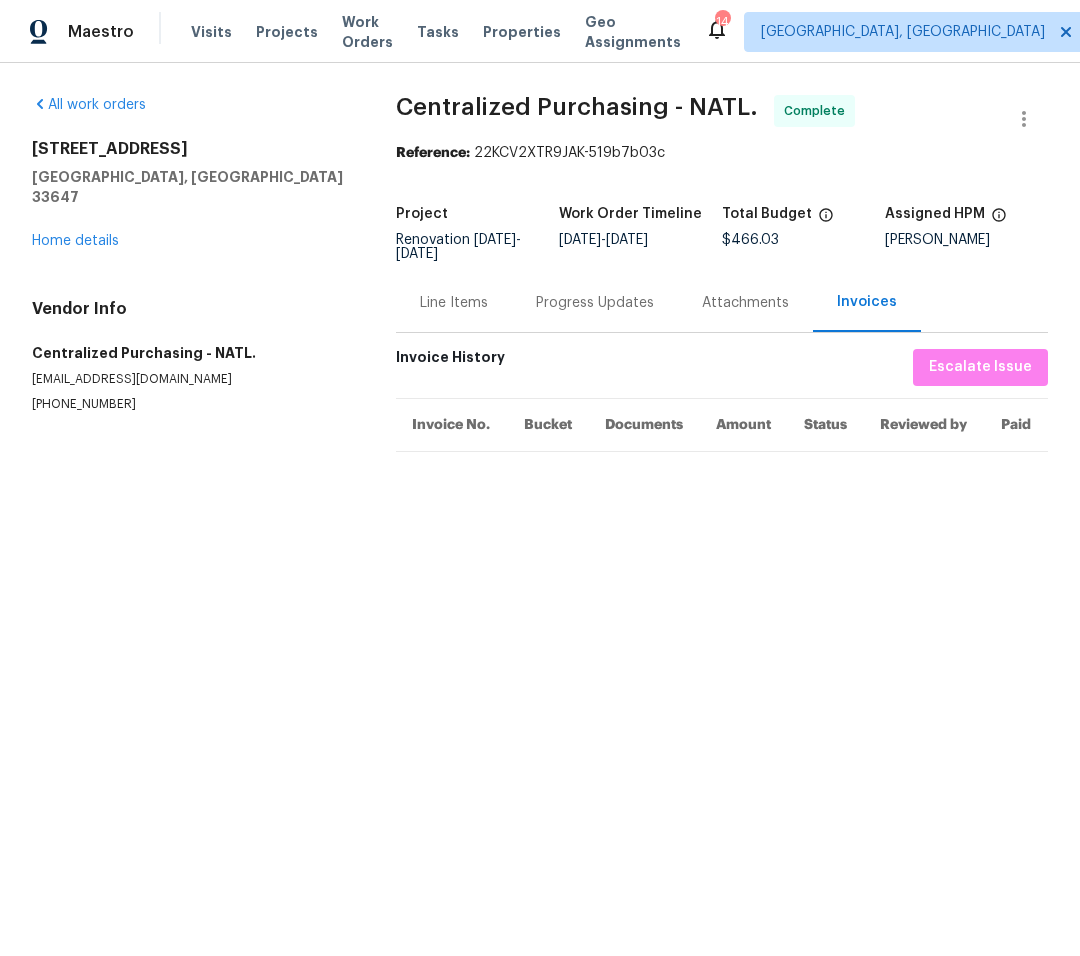 click on "Invoice History Escalate Issue" at bounding box center (722, 367) 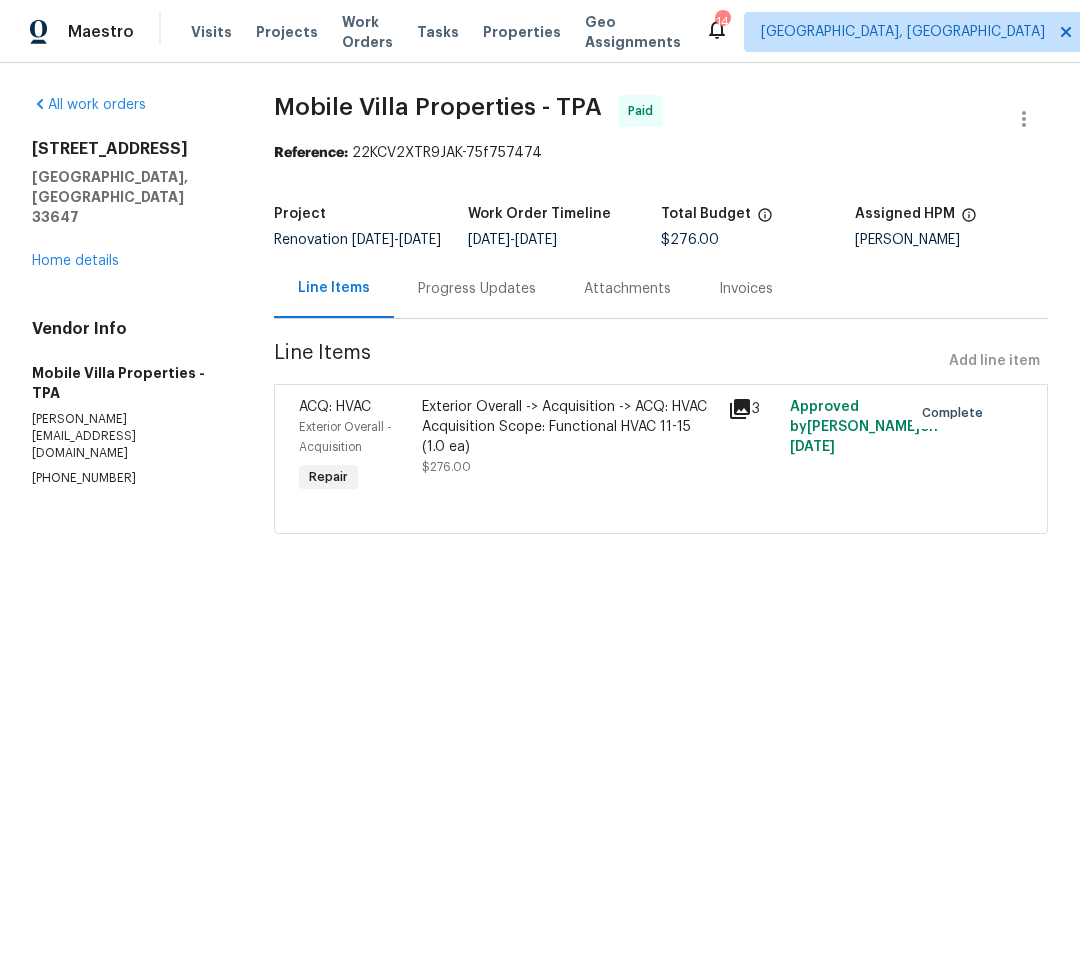 scroll, scrollTop: 0, scrollLeft: 0, axis: both 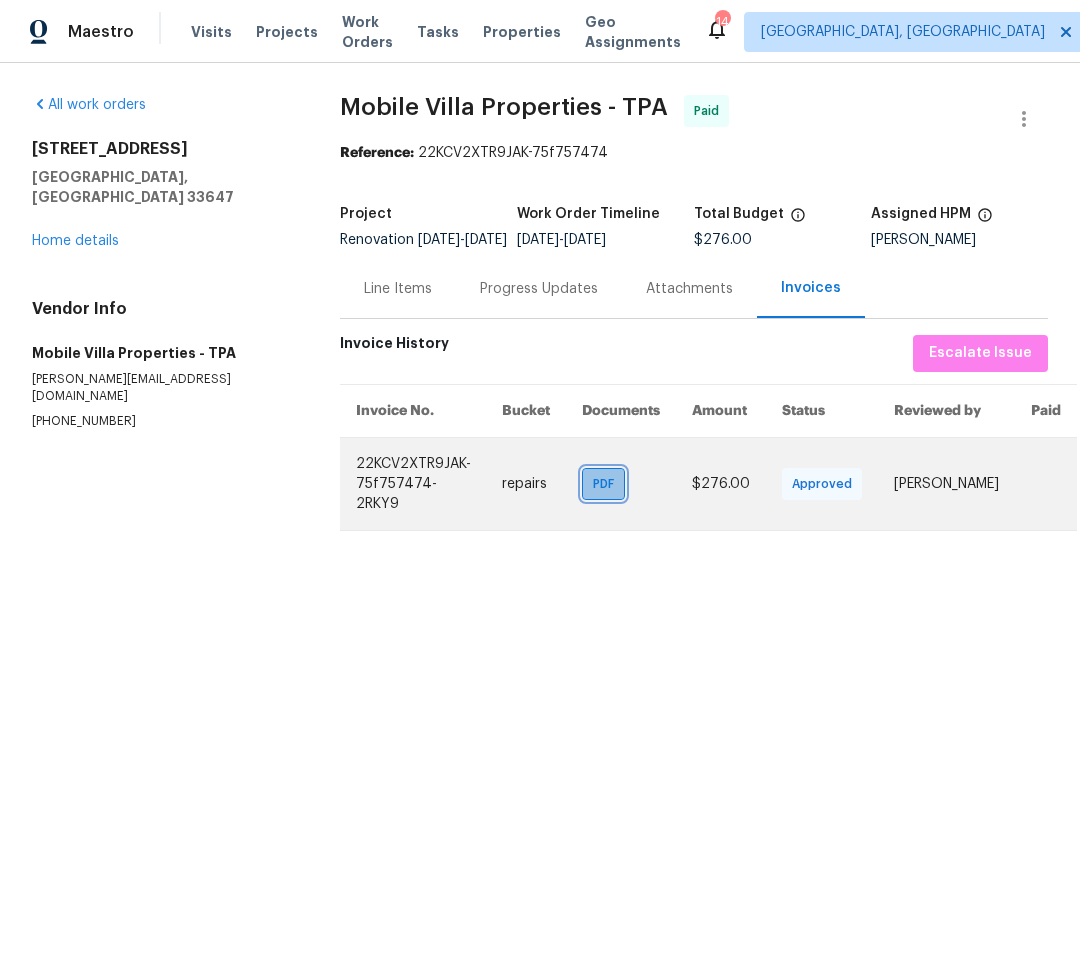click on "PDF" at bounding box center [607, 484] 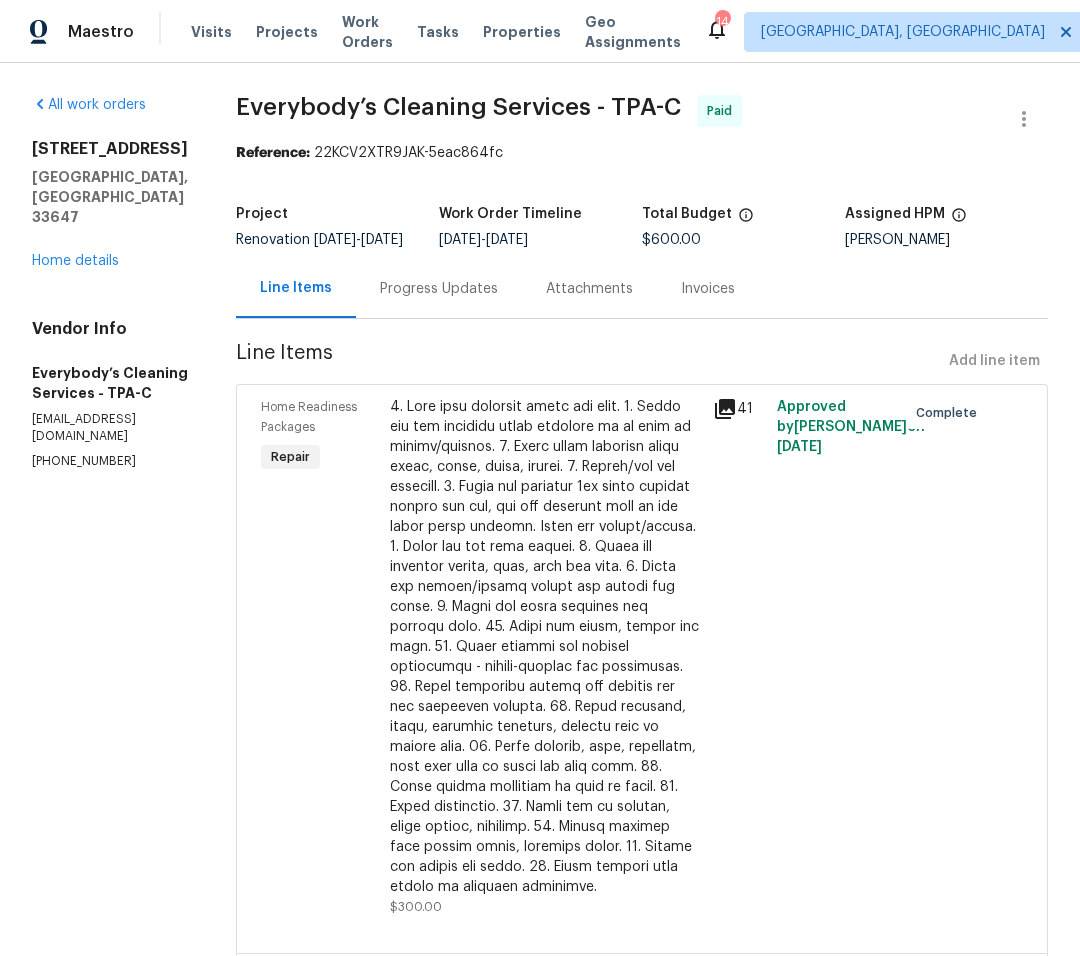 scroll, scrollTop: 0, scrollLeft: 0, axis: both 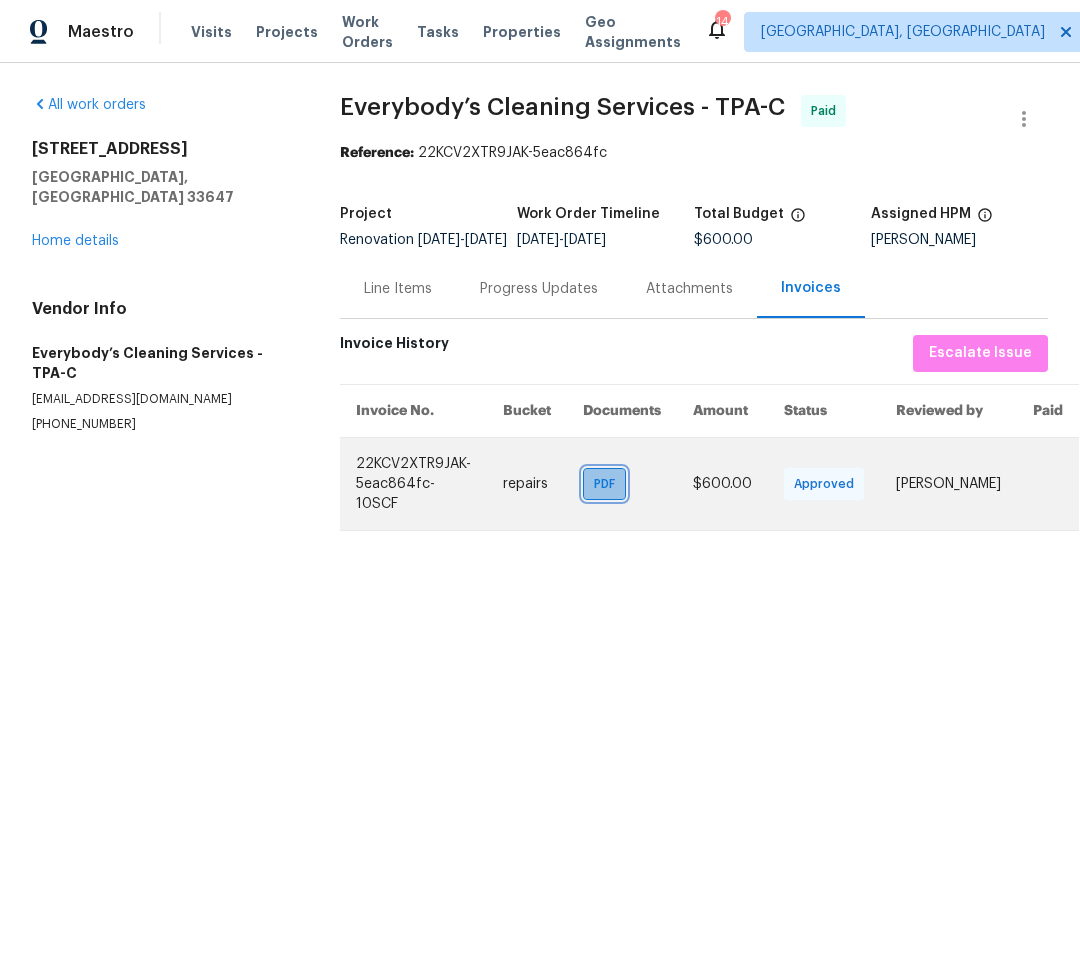 click on "PDF" at bounding box center (608, 484) 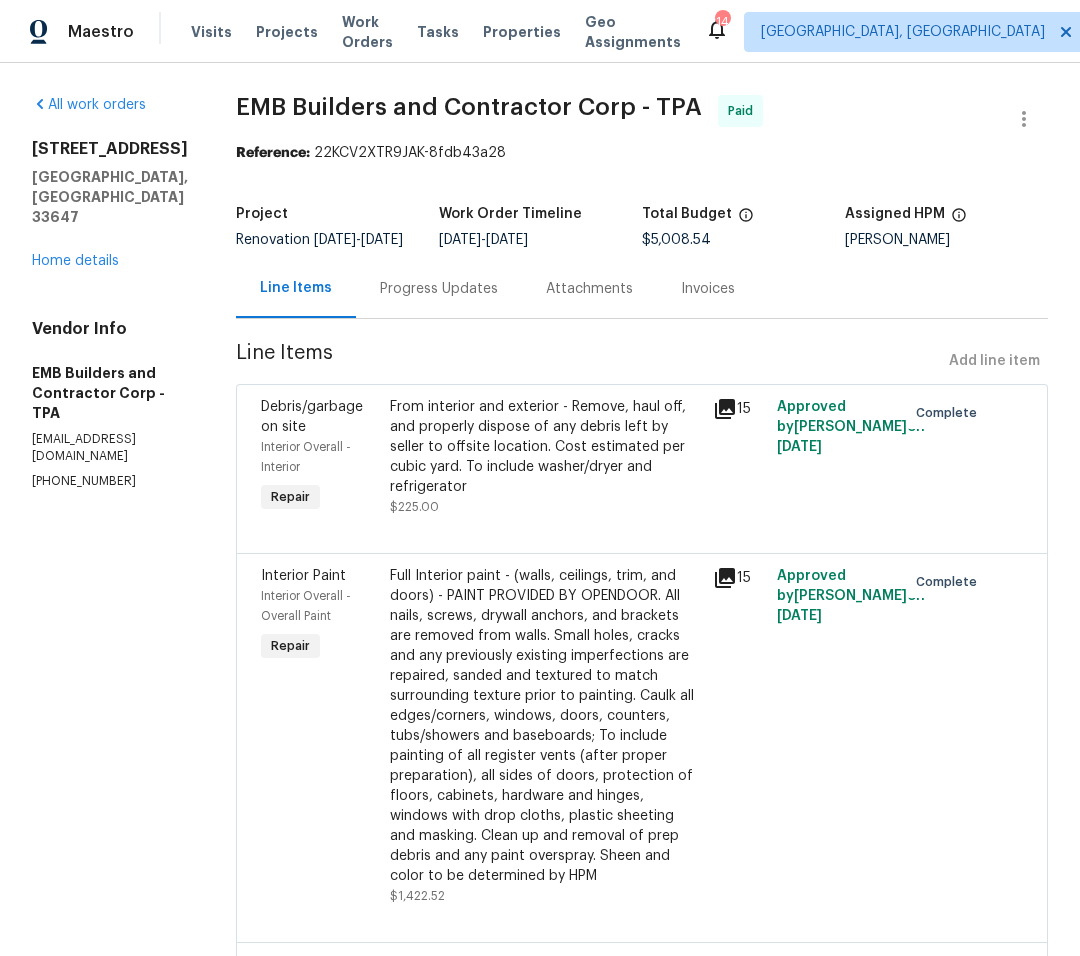 scroll, scrollTop: 0, scrollLeft: 0, axis: both 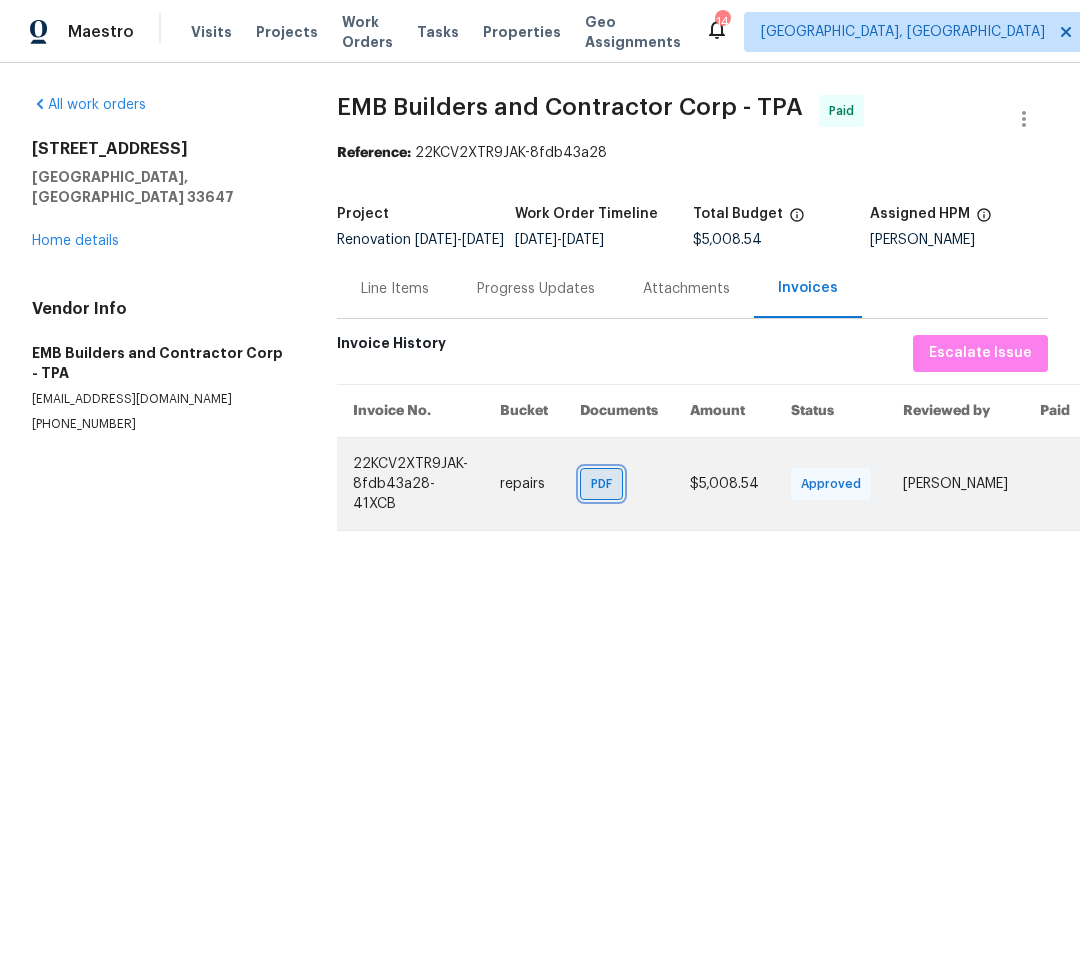 click on "PDF" at bounding box center [605, 484] 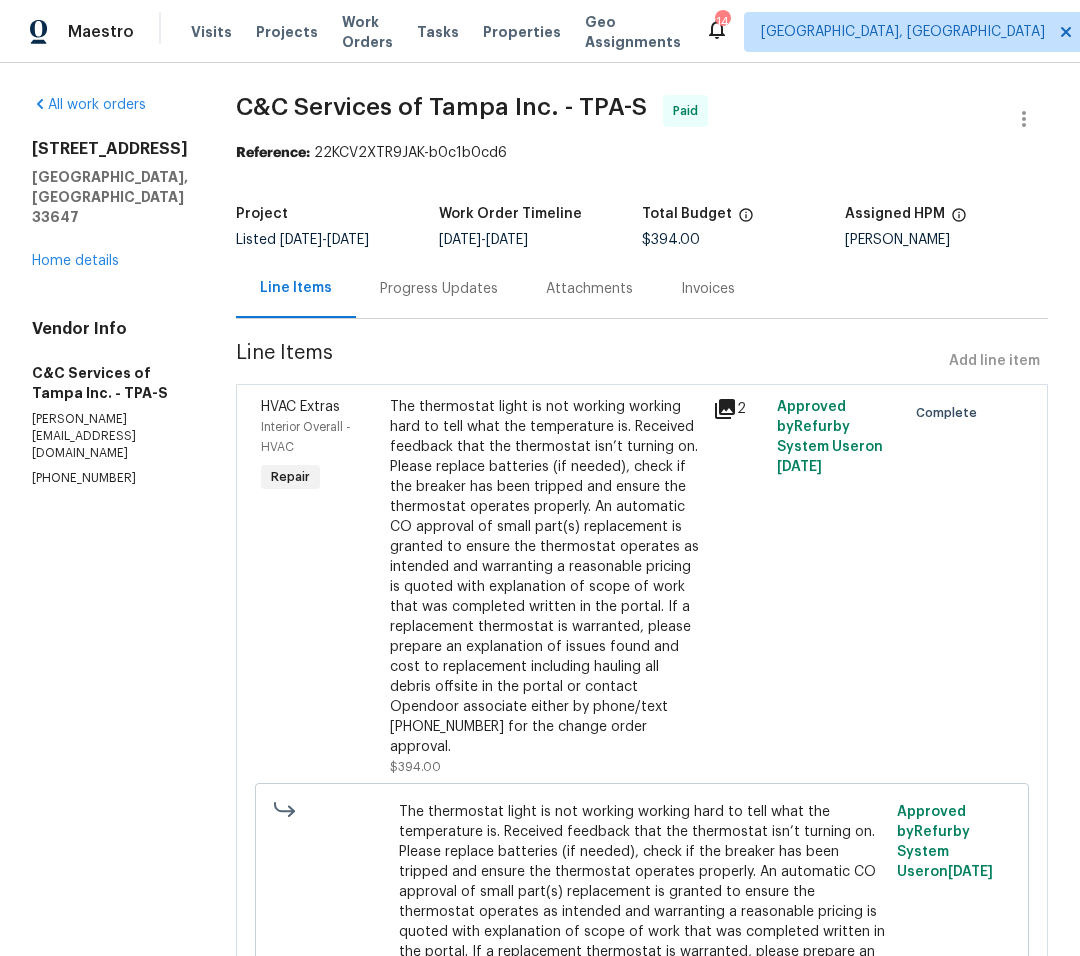 scroll, scrollTop: 0, scrollLeft: 0, axis: both 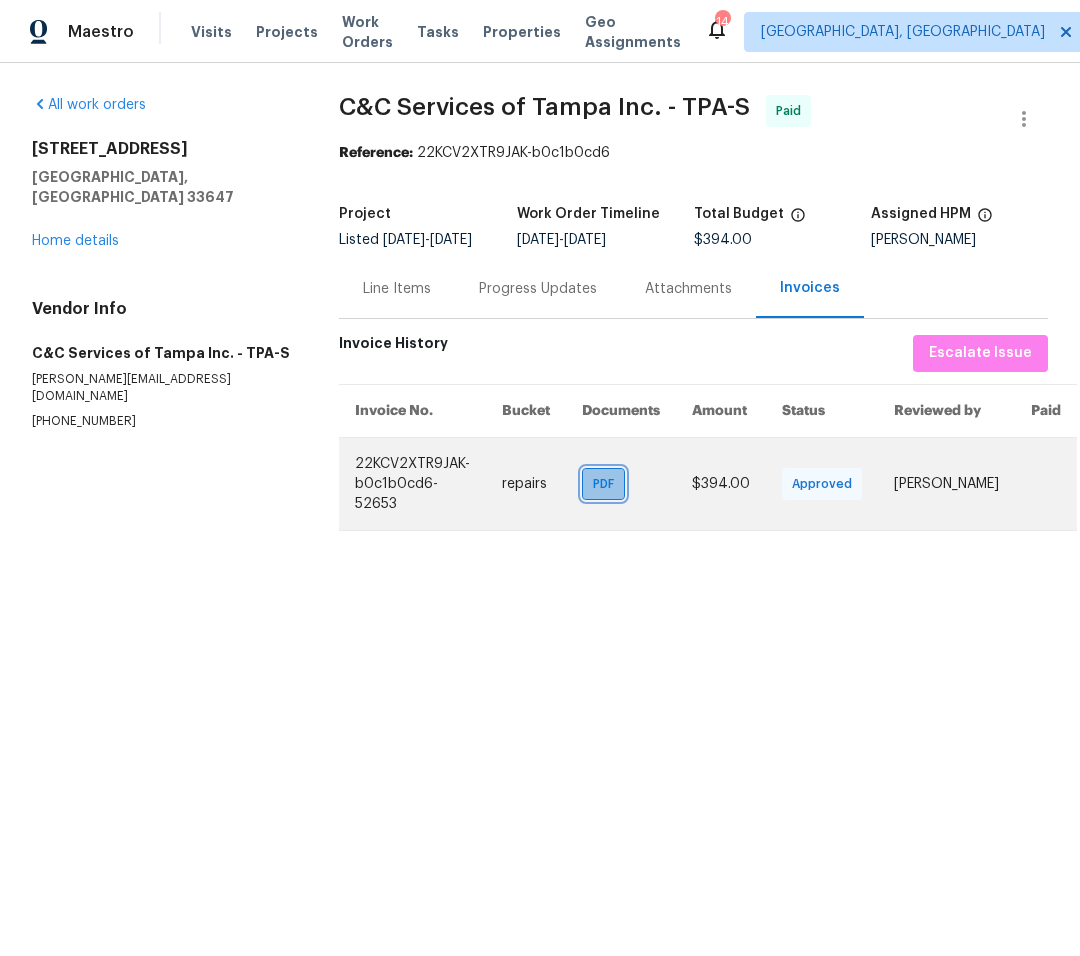 click on "PDF" at bounding box center (607, 484) 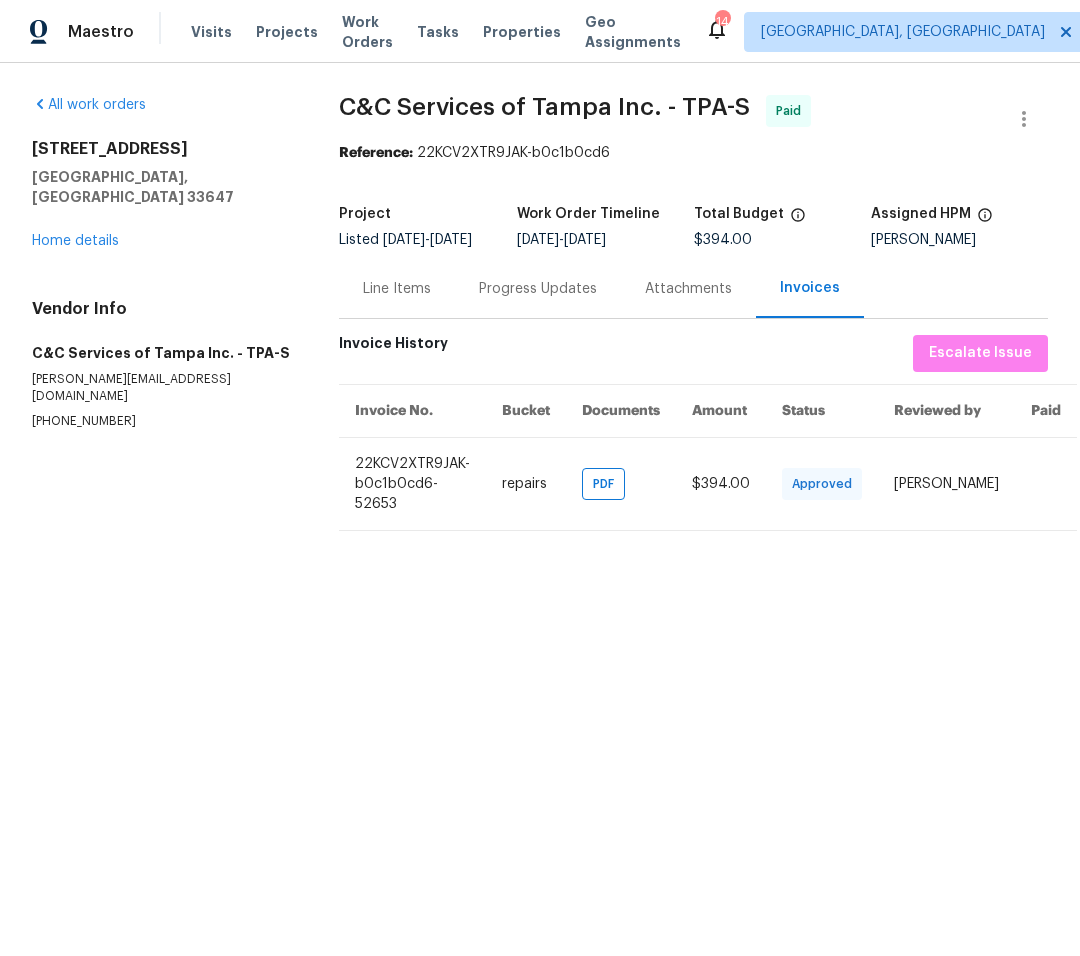 click on "Maestro Visits Projects Work Orders Tasks Properties Geo Assignments 14 Albuquerque, NM Alex Joswiak All work orders 18315 Aintree Ct Tampa, FL 33647 Home details Vendor Info C&C Services of Tampa Inc. - TPA-S courtney@ccservicesoftampa.com (813) 759-8756 C&C Services of Tampa Inc. - TPA-S Paid Reference:   22KCV2XTR9JAK-b0c1b0cd6 Project Listed   2/6/2025  -  2/6/2025 Work Order Timeline 2/6/2025  -  2/6/2025 Total Budget $394.00 Assigned HPM Bobby Fortin Line Items Progress Updates Attachments Invoices Invoice History Escalate Issue Invoice No. Bucket Documents Amount Status Reviewed by Paid 22KCV2XTR9JAK-b0c1b0cd6-52653 repairs PDF $394.00 Approved Vidya Saraswathi Giri" at bounding box center [540, 281] 